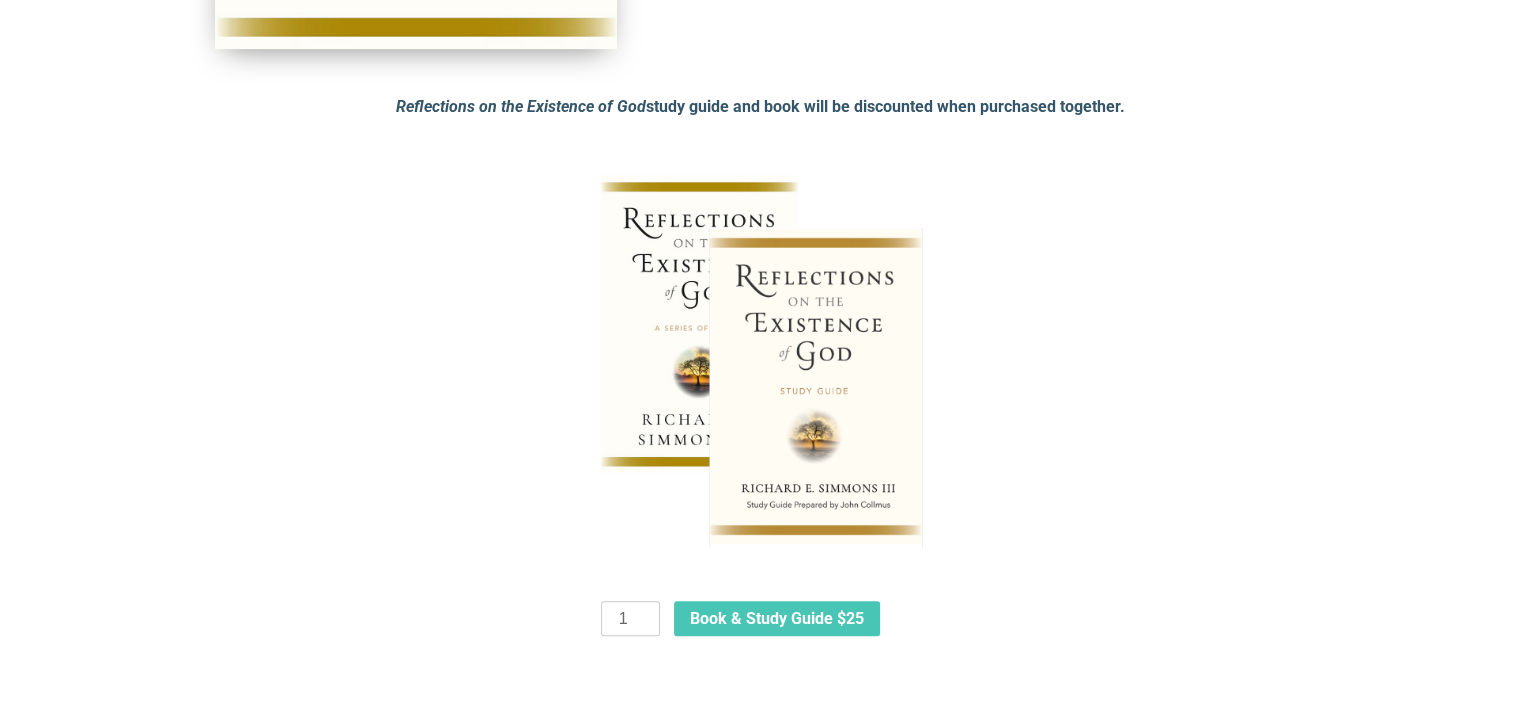 scroll, scrollTop: 1000, scrollLeft: 0, axis: vertical 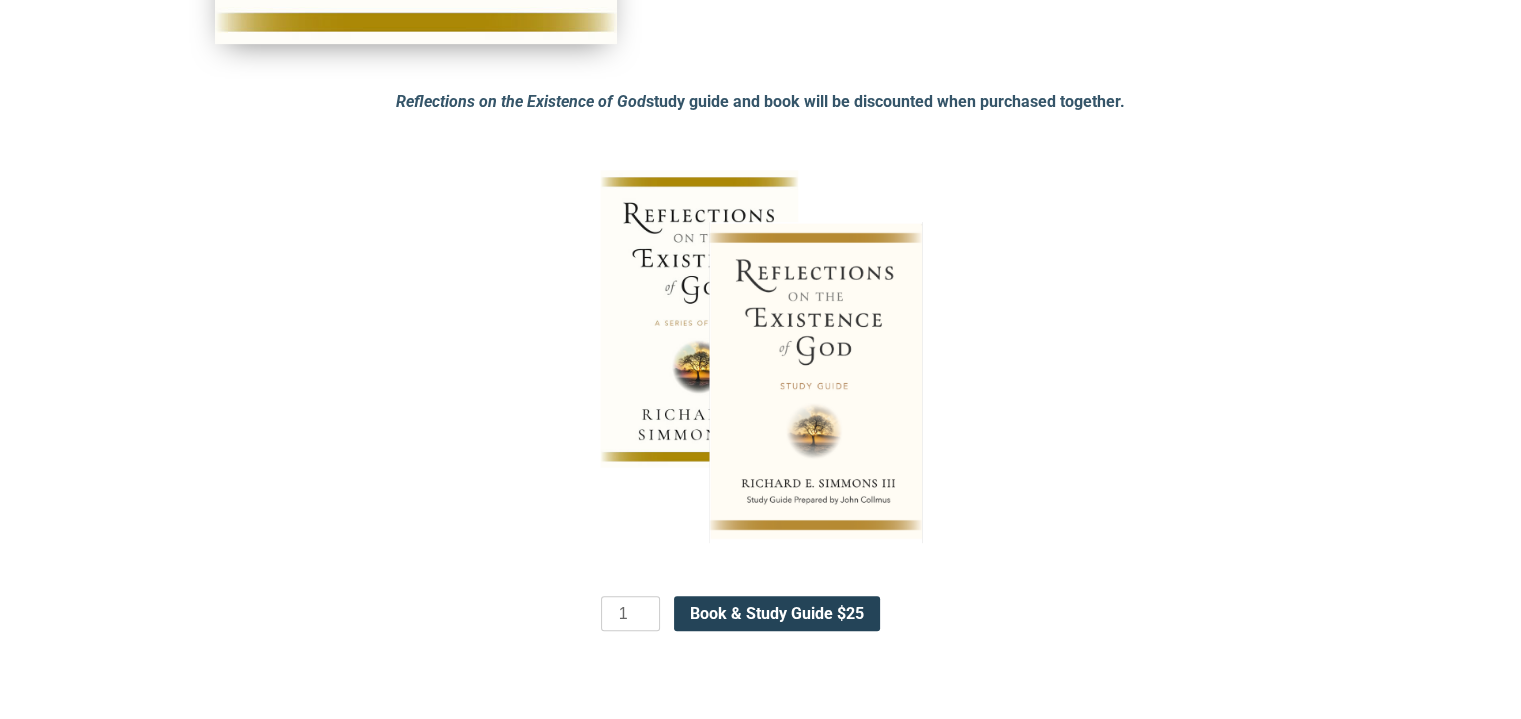 click on "Book & Study Guide $25" at bounding box center [777, 614] 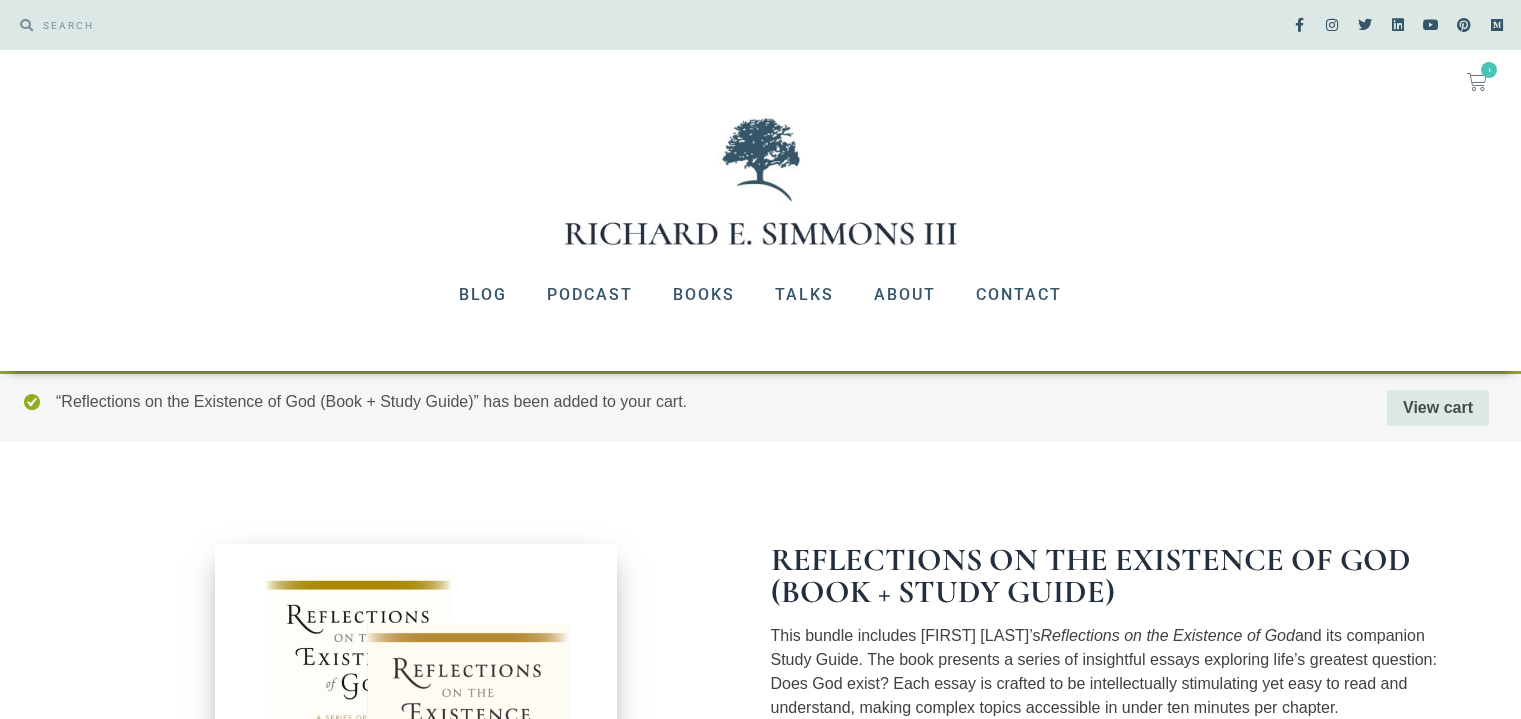 scroll, scrollTop: 0, scrollLeft: 0, axis: both 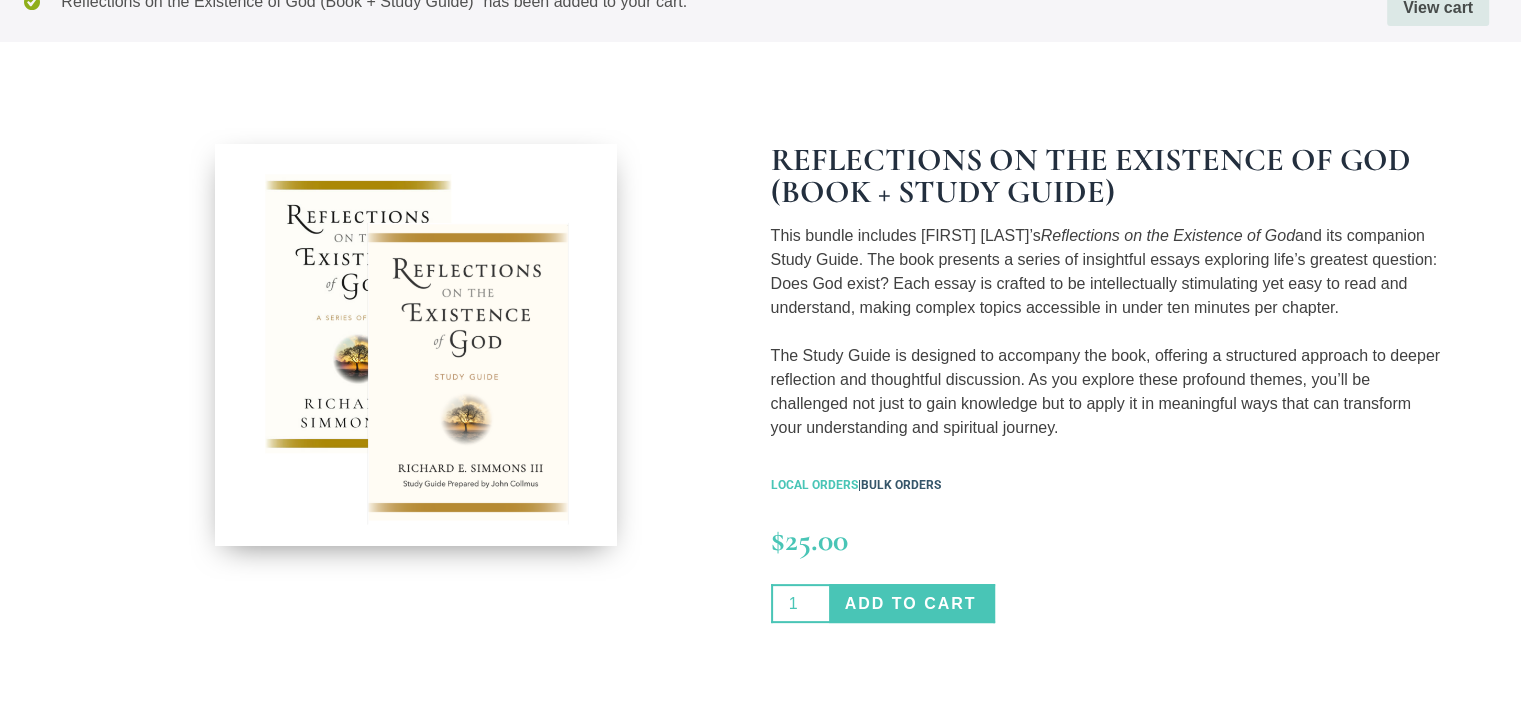 click on "BULK ORDERS" at bounding box center [901, 485] 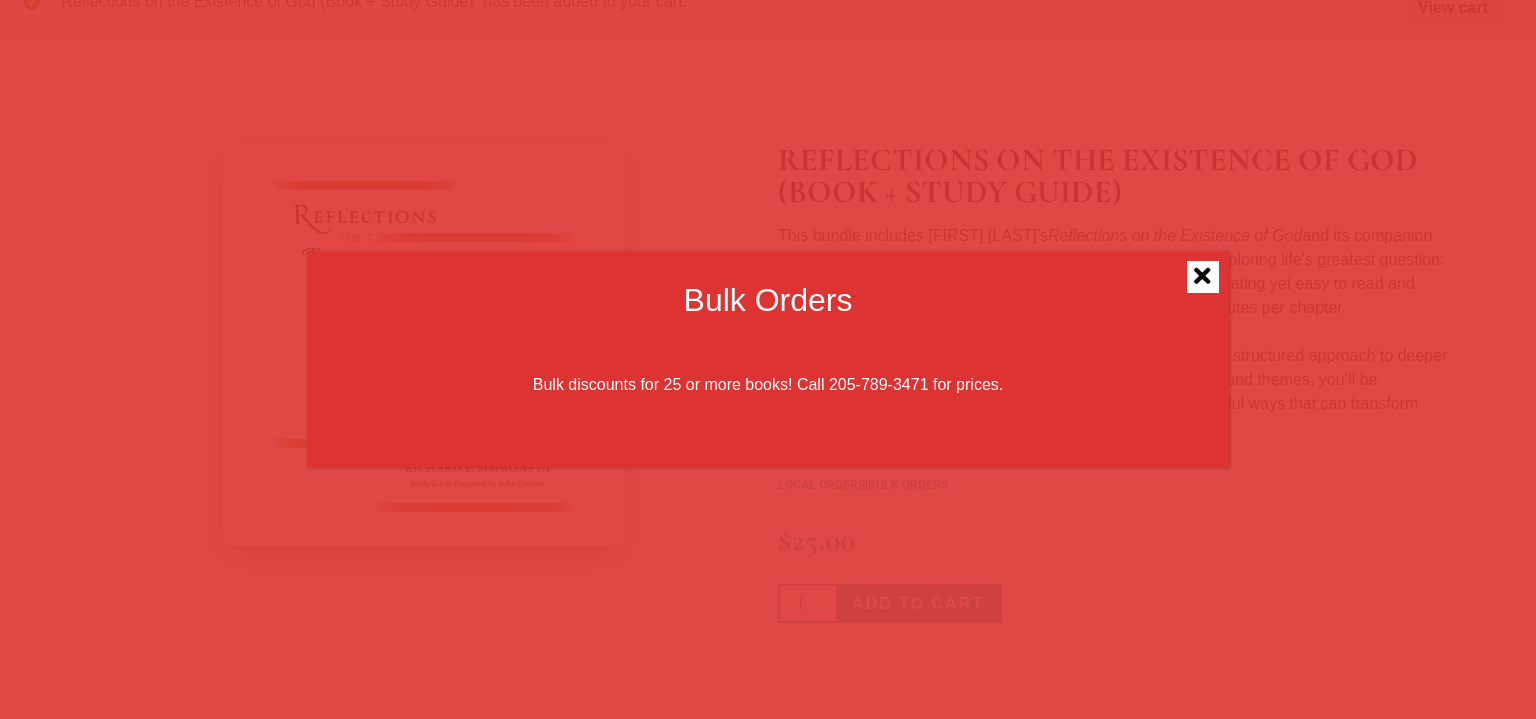 click at bounding box center (1202, 276) 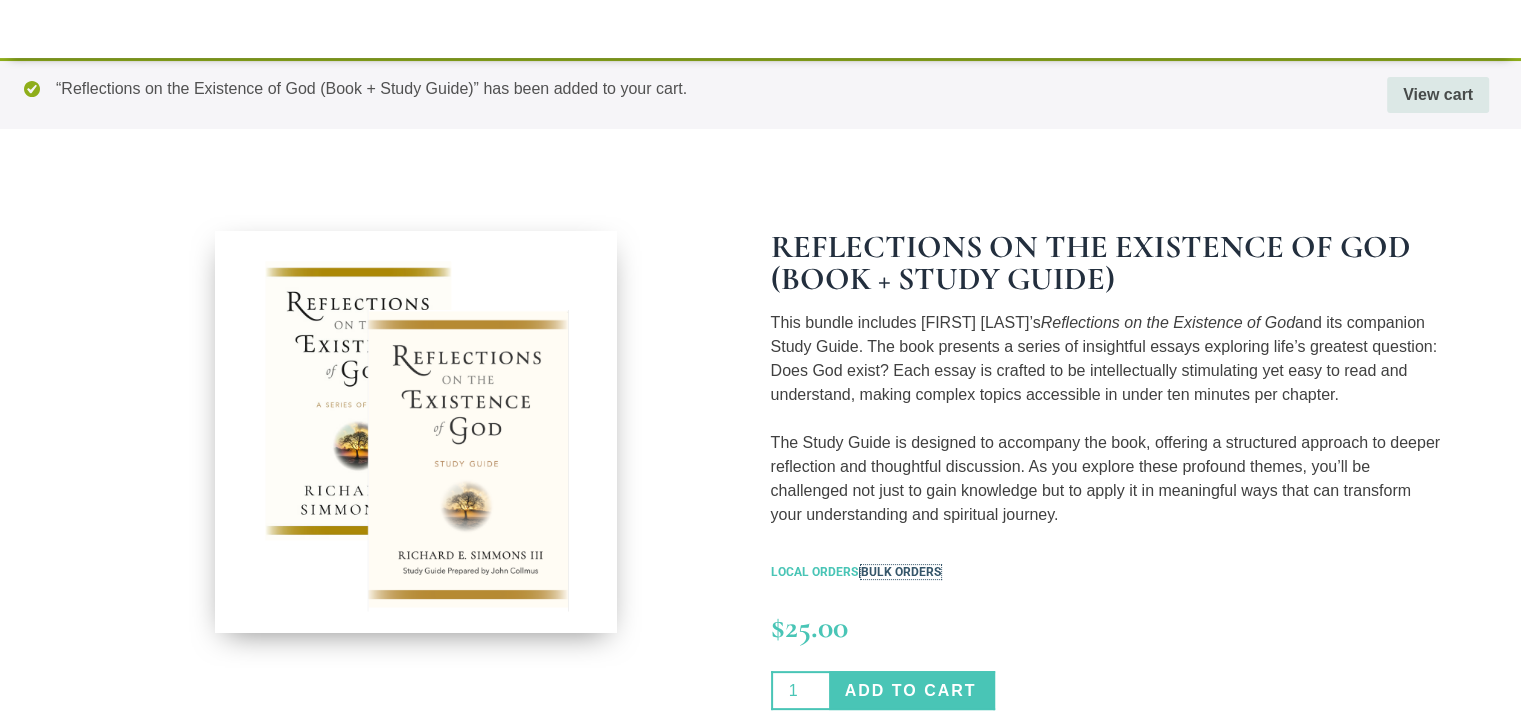 scroll, scrollTop: 400, scrollLeft: 0, axis: vertical 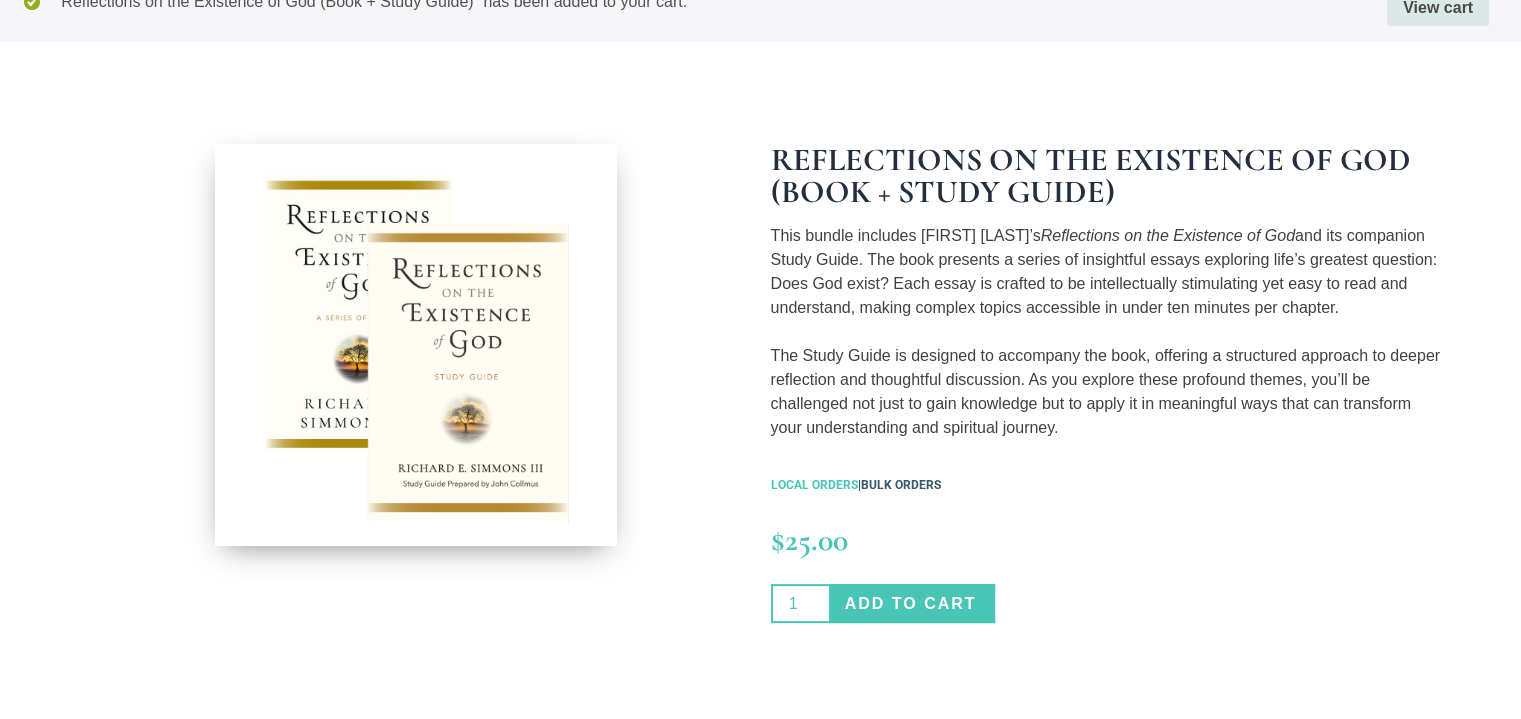 click on "BULK ORDERS" at bounding box center (901, 485) 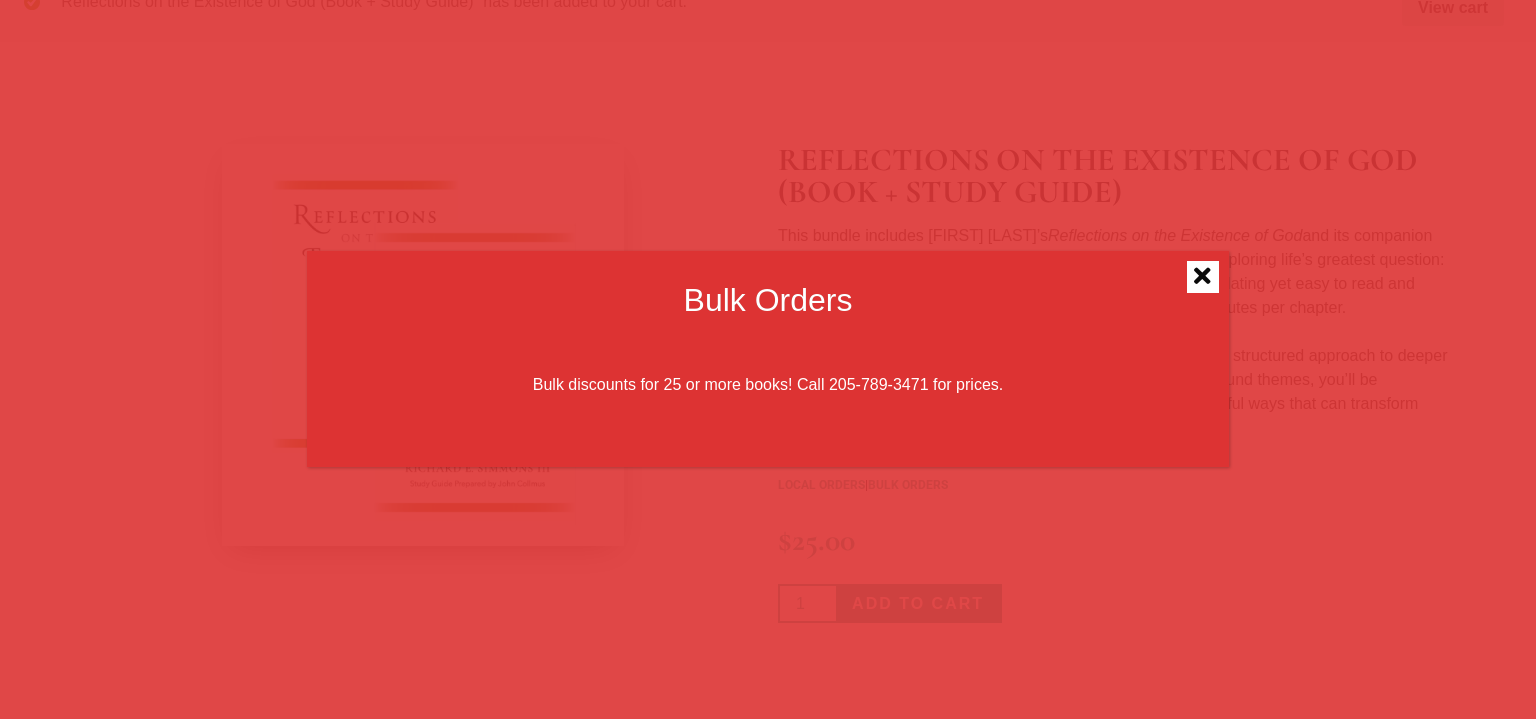 click at bounding box center [1202, 276] 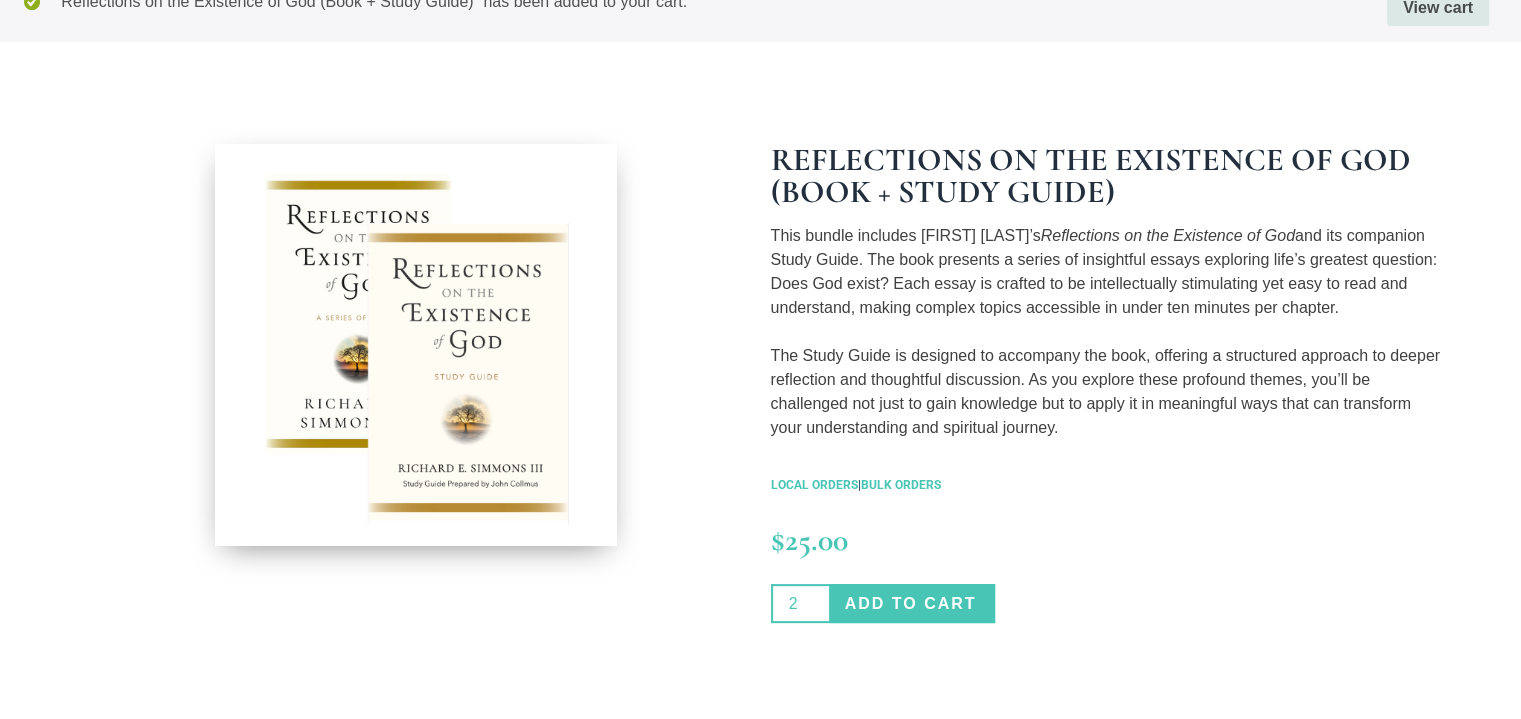 click on "2" at bounding box center (800, 604) 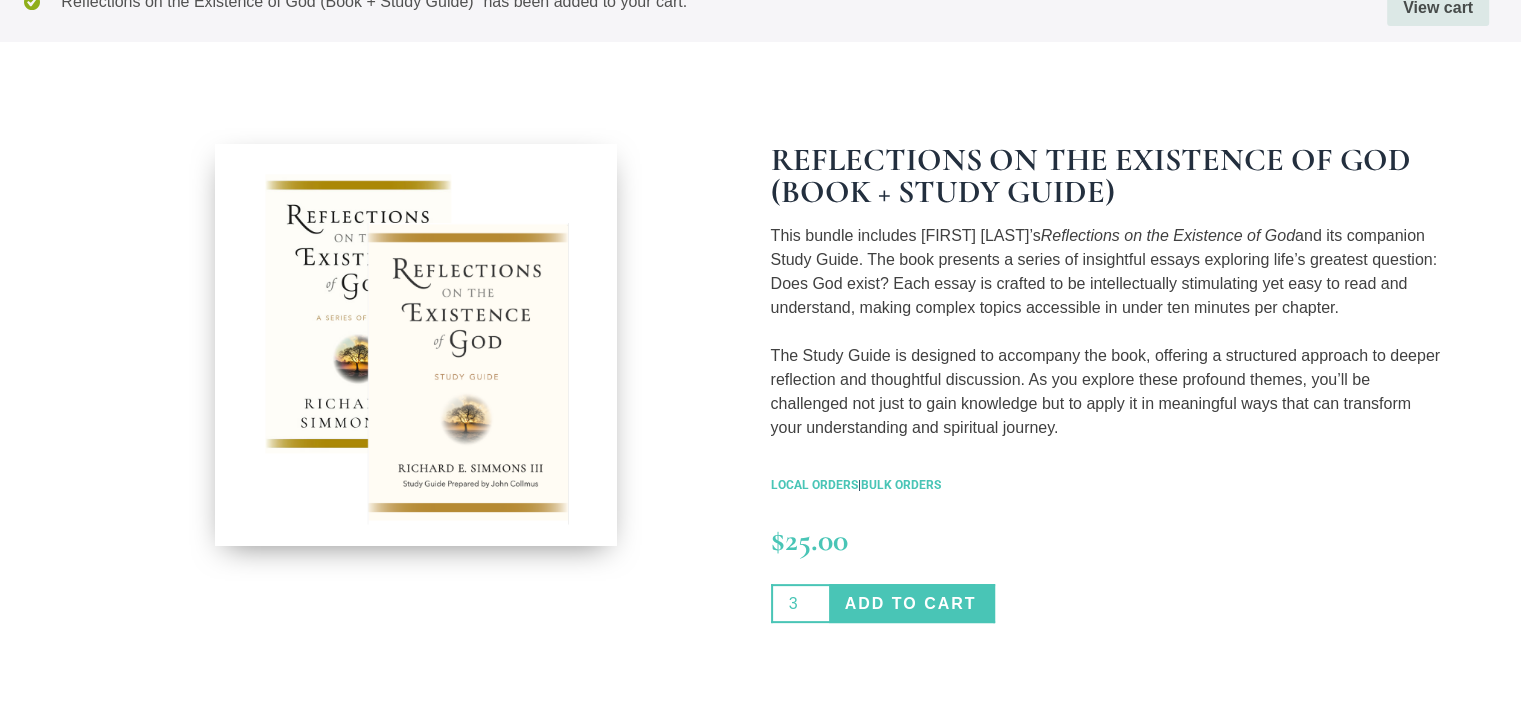 click on "3" at bounding box center (800, 604) 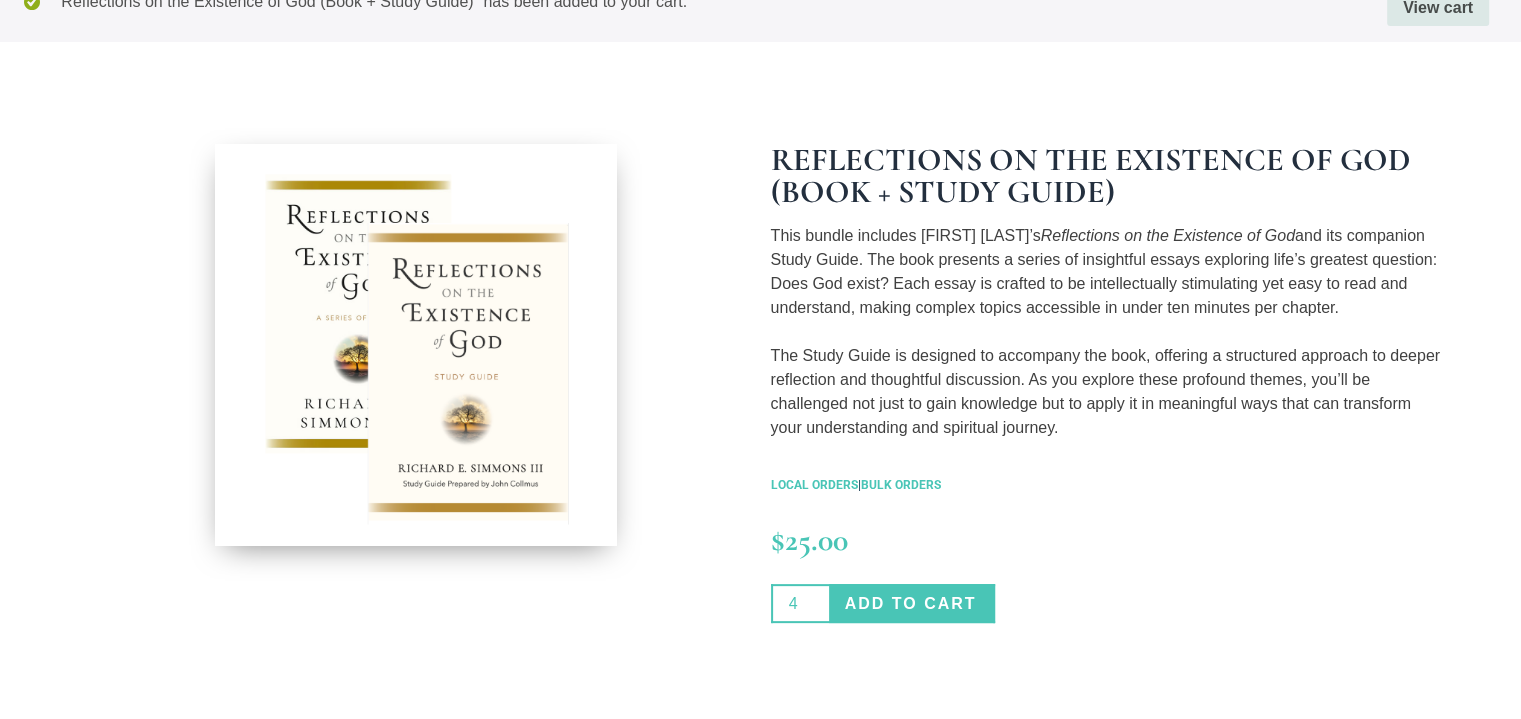 click on "4" at bounding box center [800, 604] 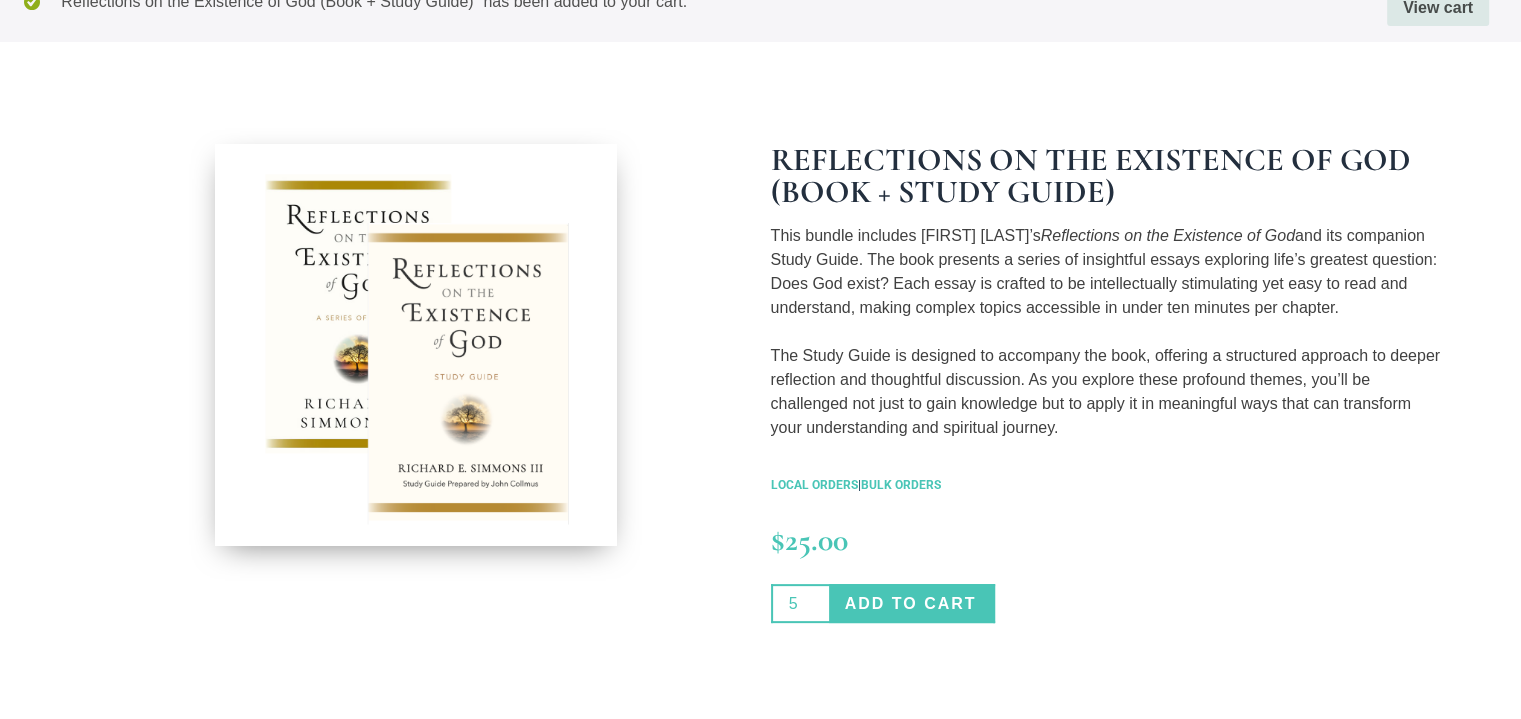 click on "5" at bounding box center [800, 604] 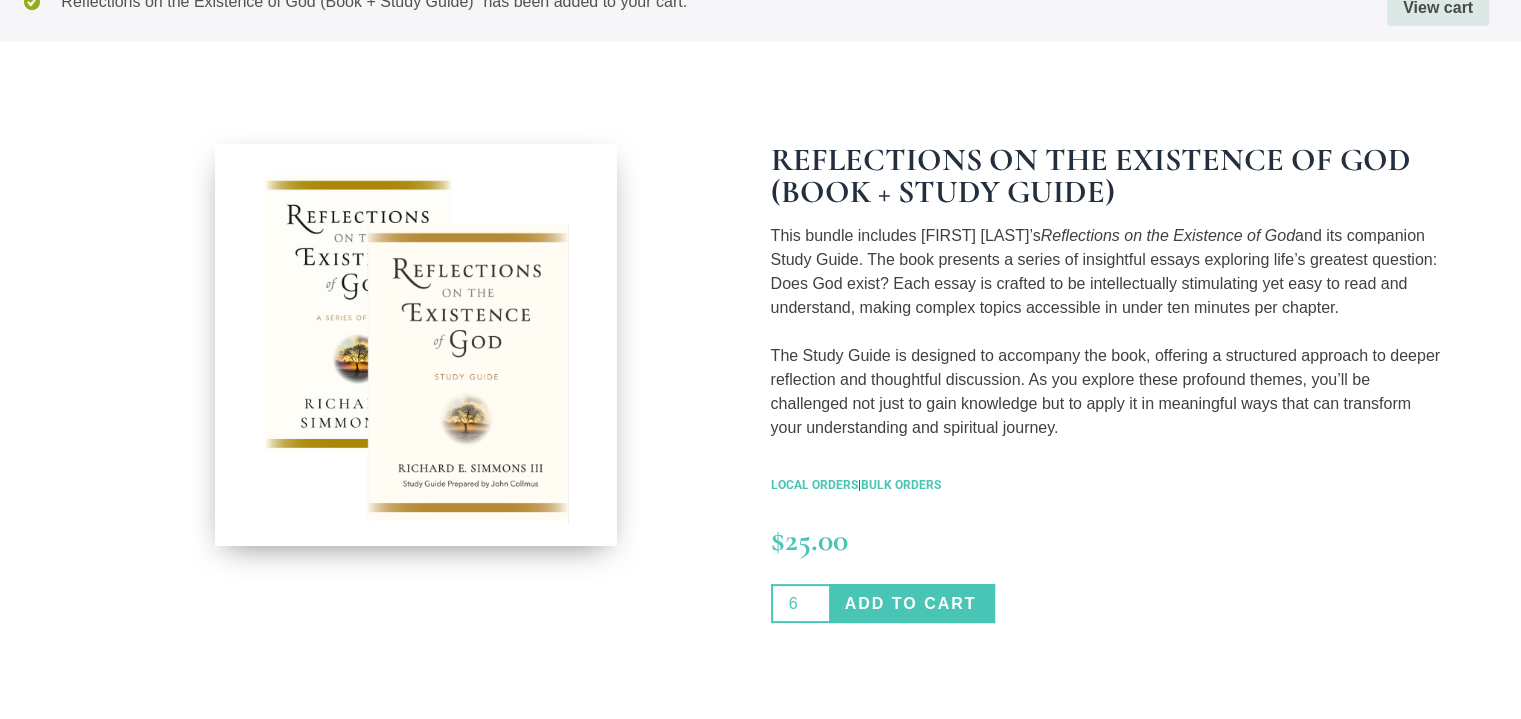 click on "6" at bounding box center (800, 604) 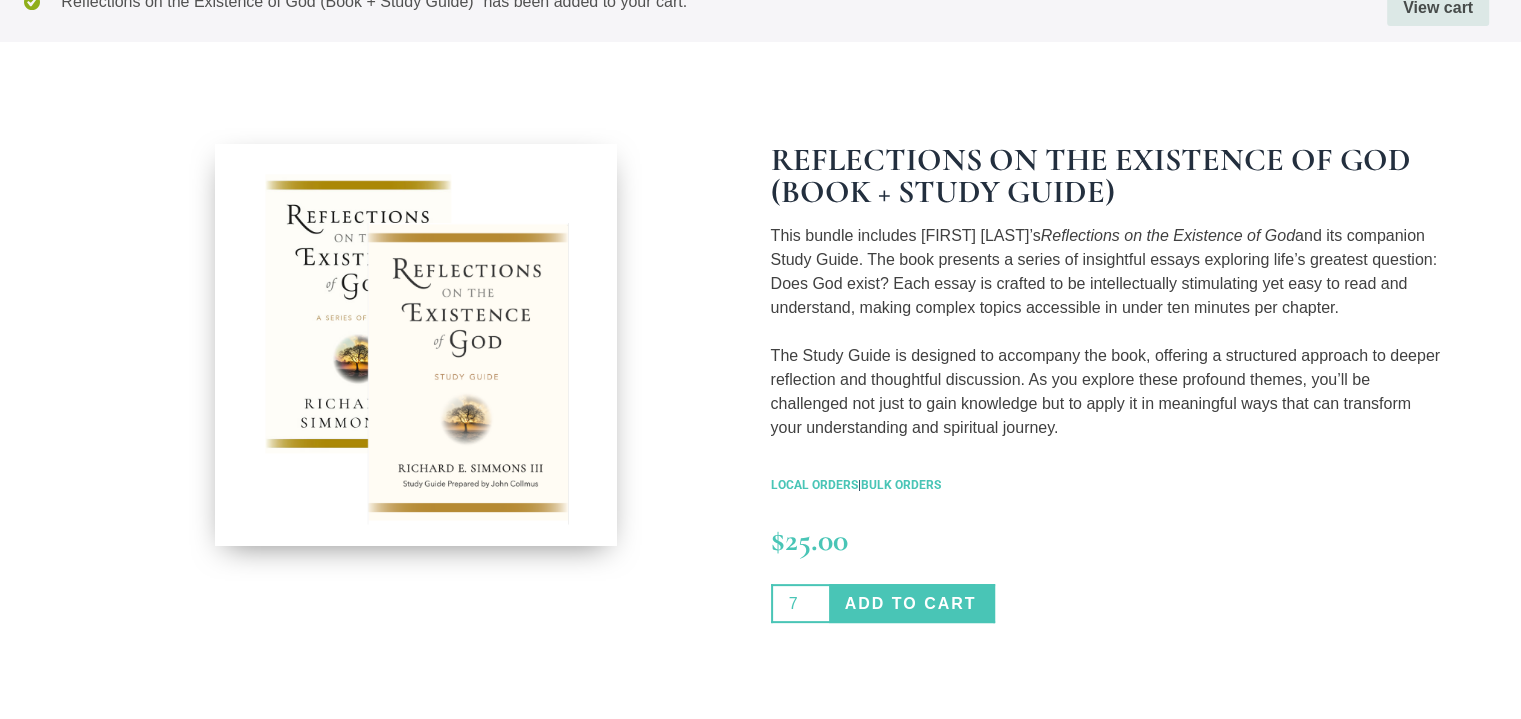 click on "7" at bounding box center (800, 604) 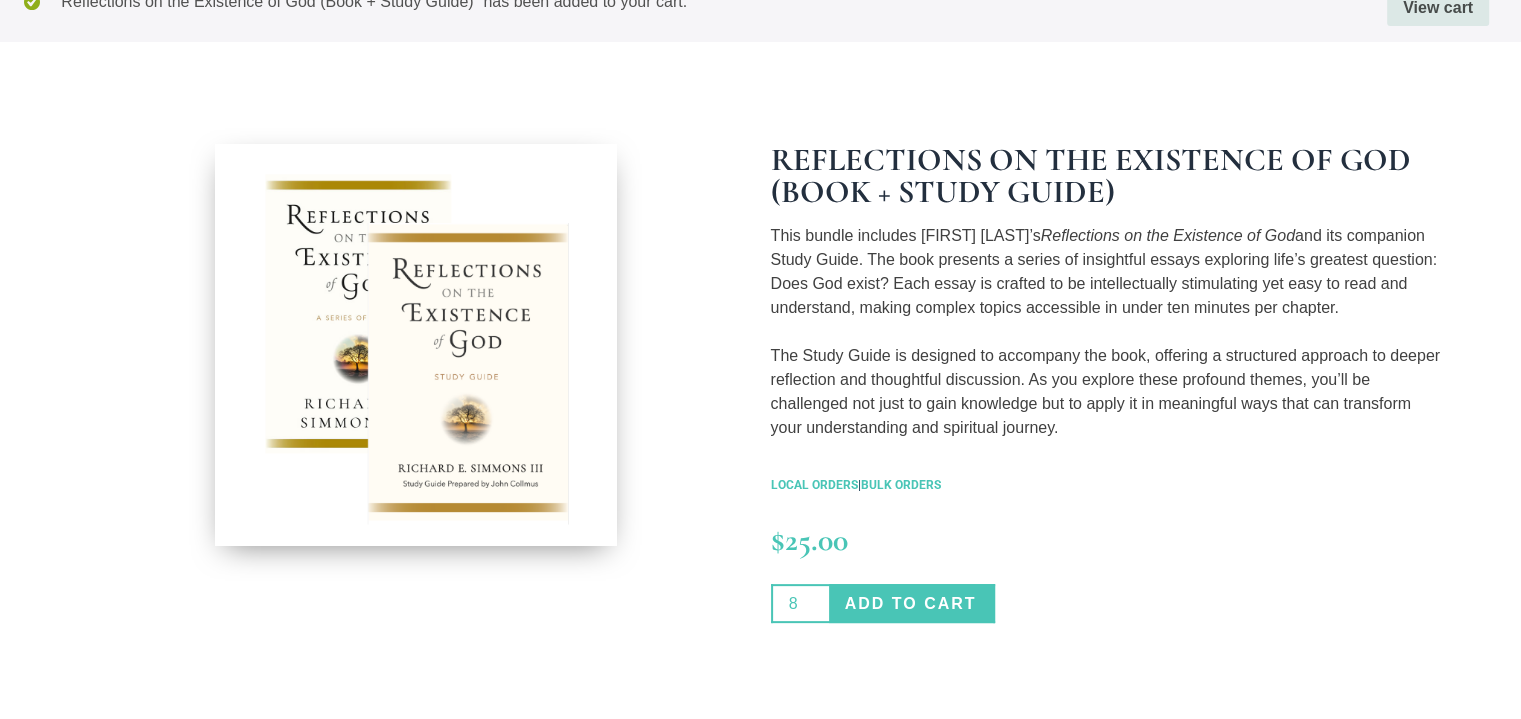 click on "8" at bounding box center [800, 604] 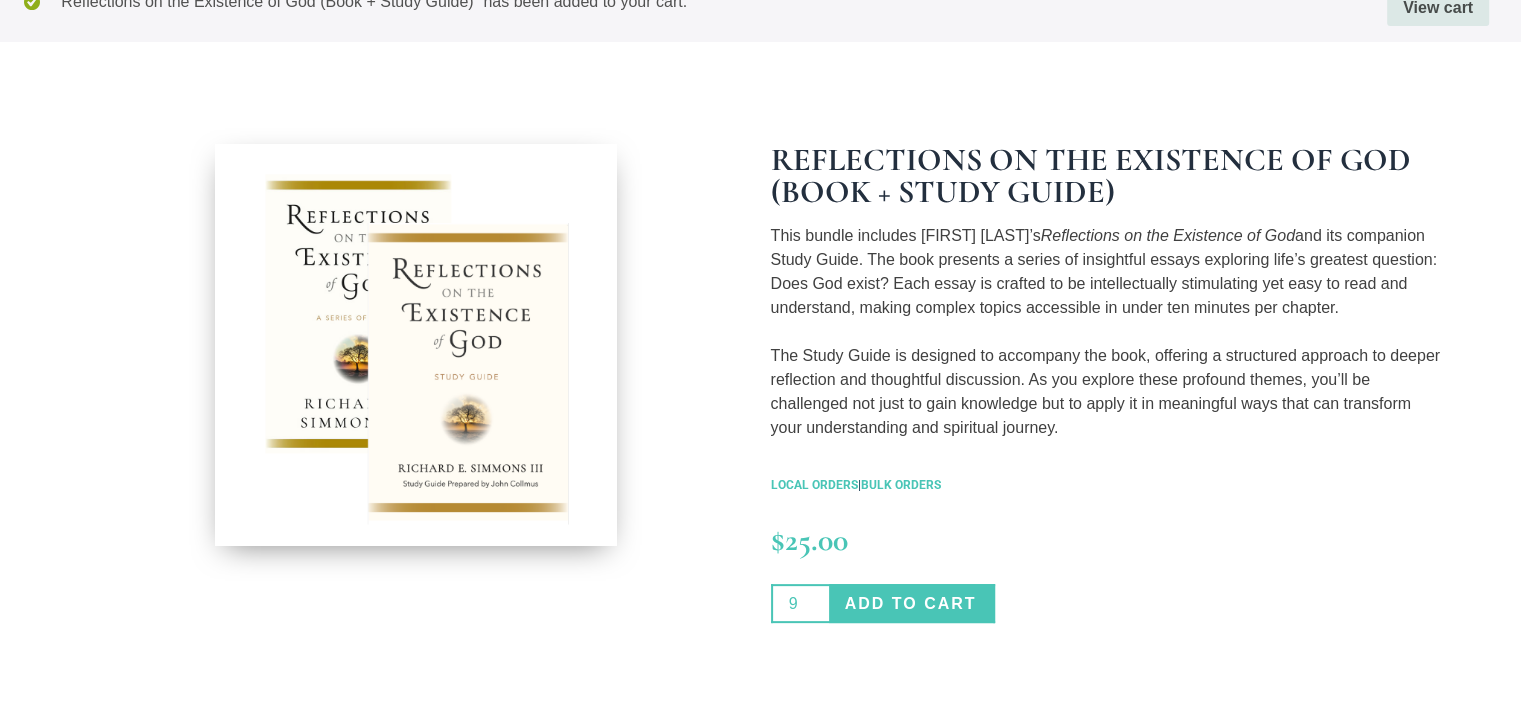 click on "9" at bounding box center (800, 604) 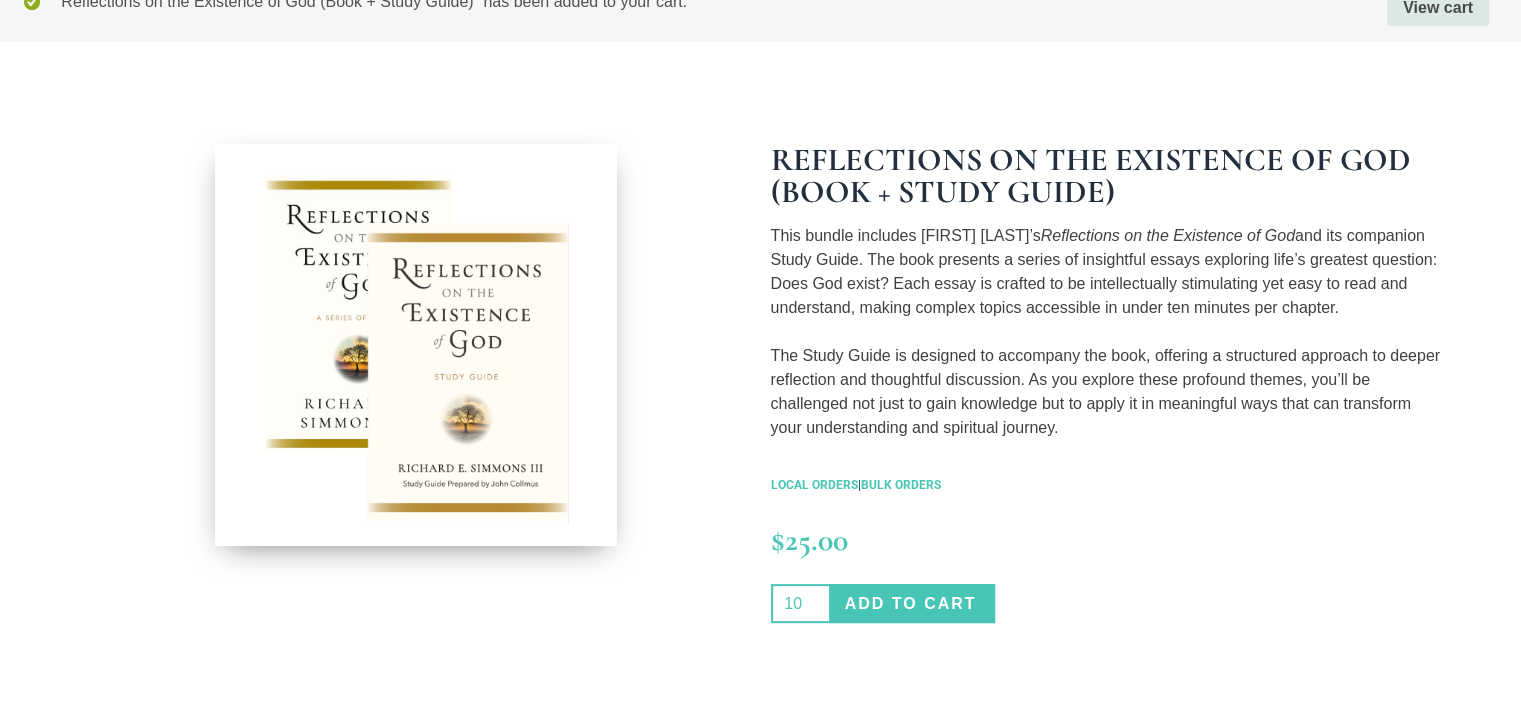 type on "10" 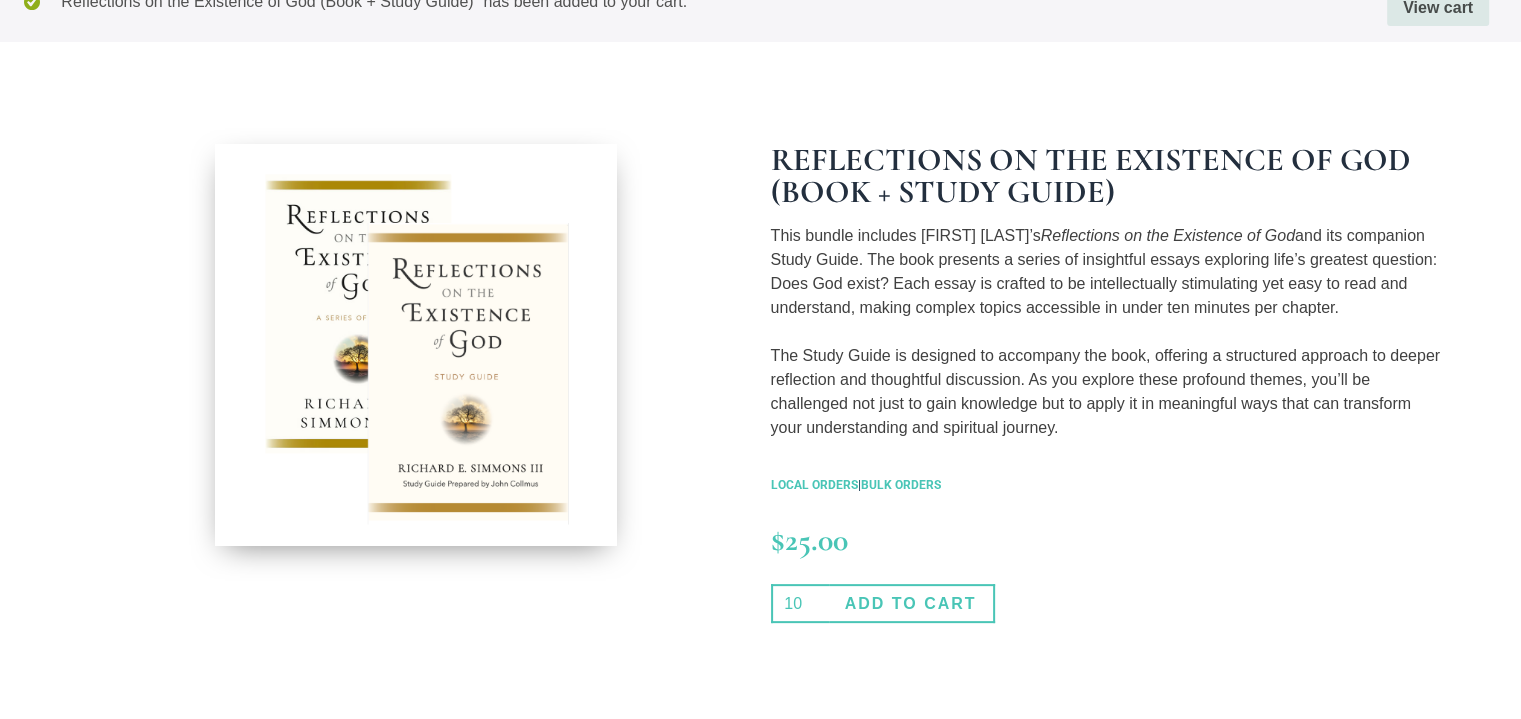 click on "Add to cart" at bounding box center (912, 604) 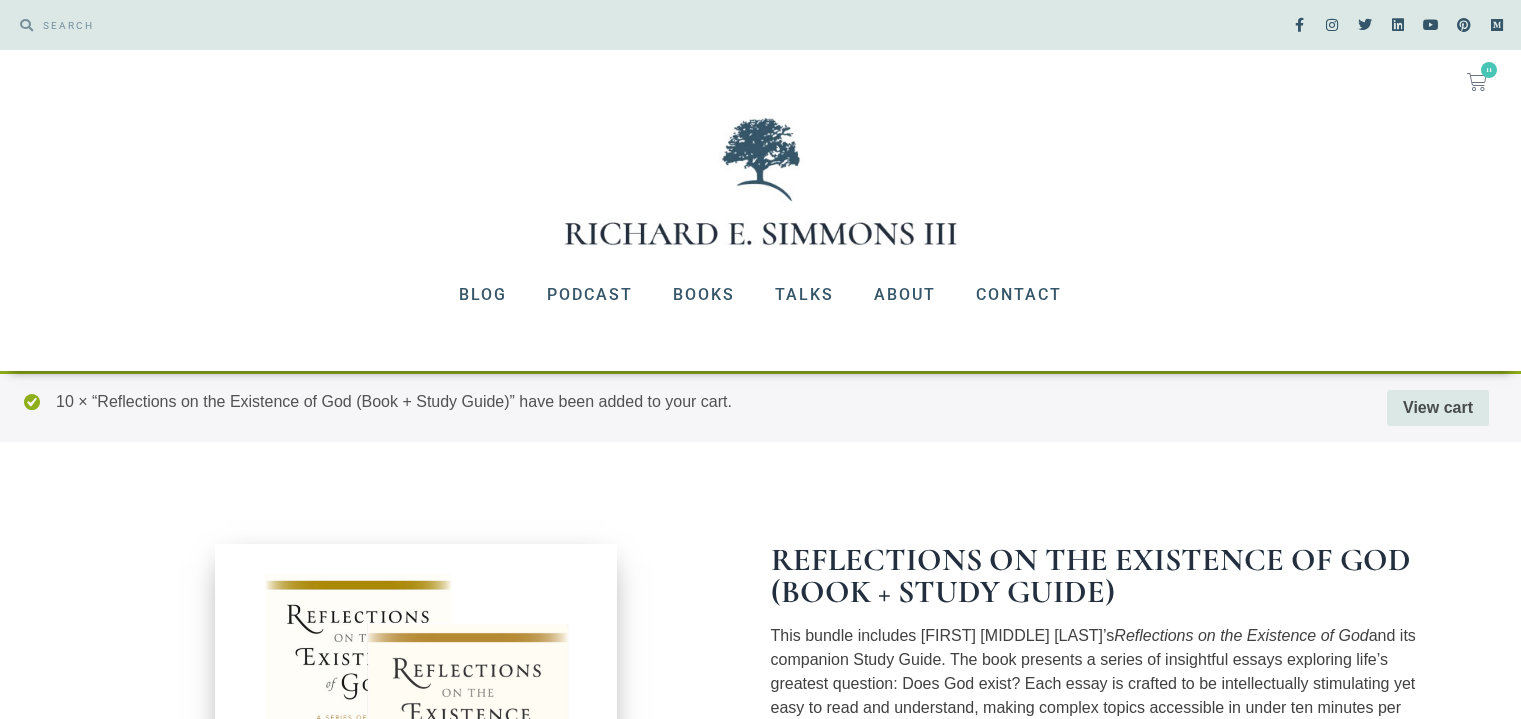 scroll, scrollTop: 0, scrollLeft: 0, axis: both 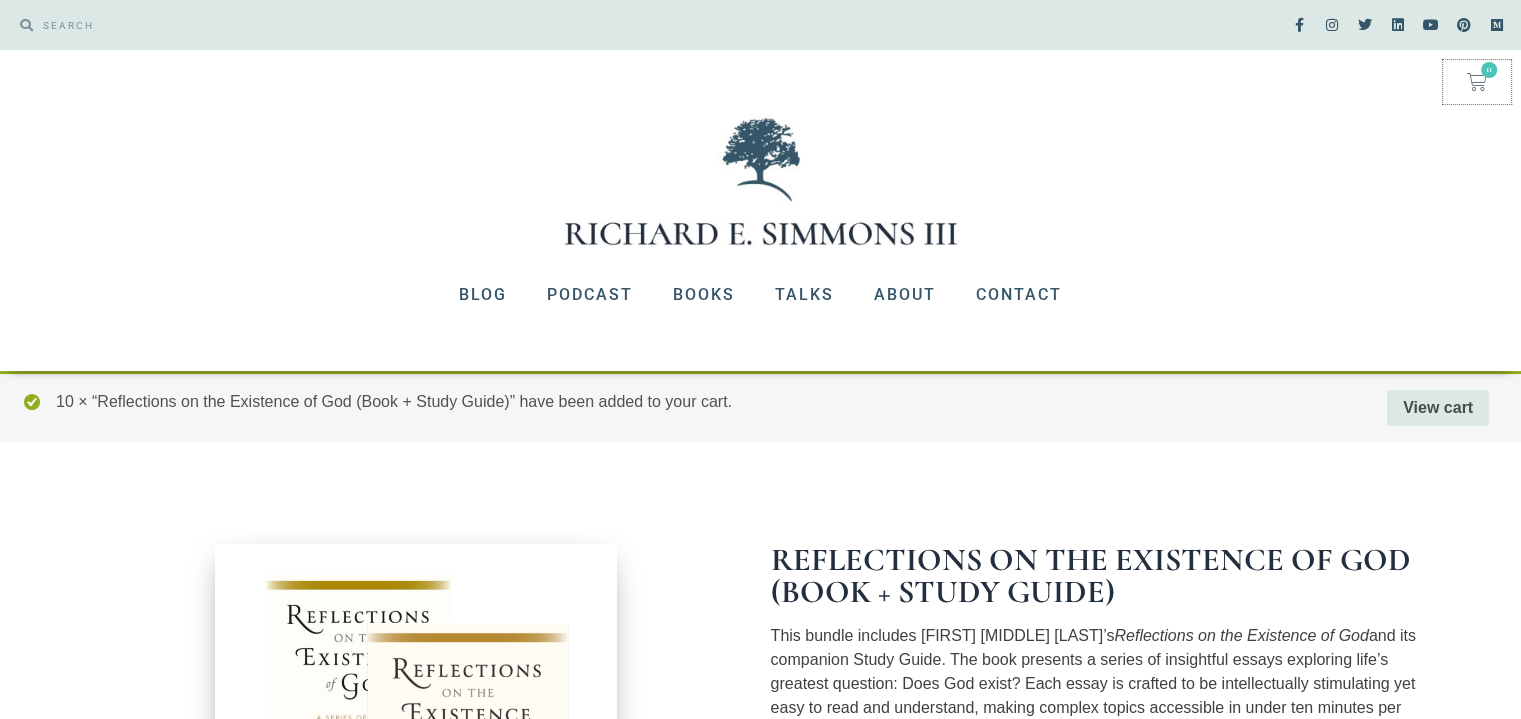 click at bounding box center [1477, 82] 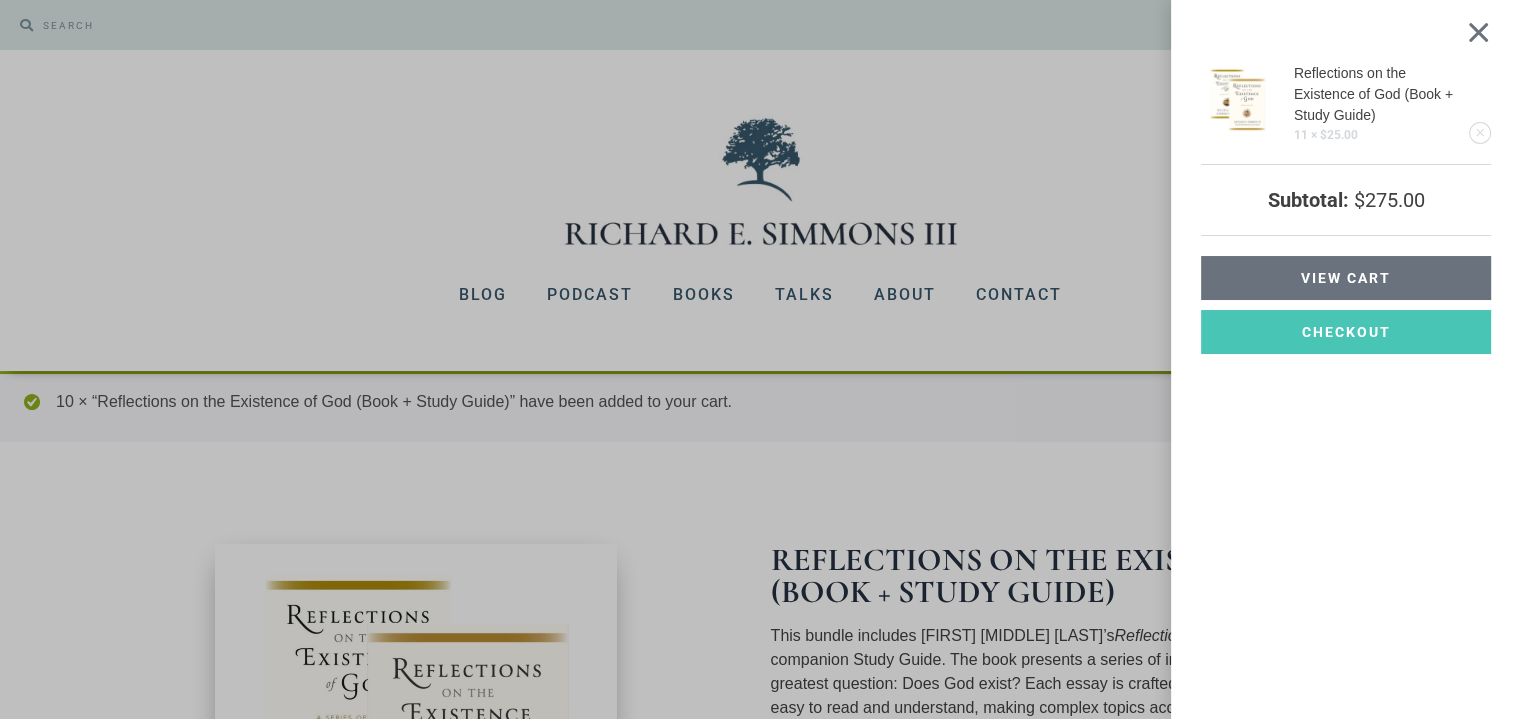 click on "View cart" at bounding box center (1346, 278) 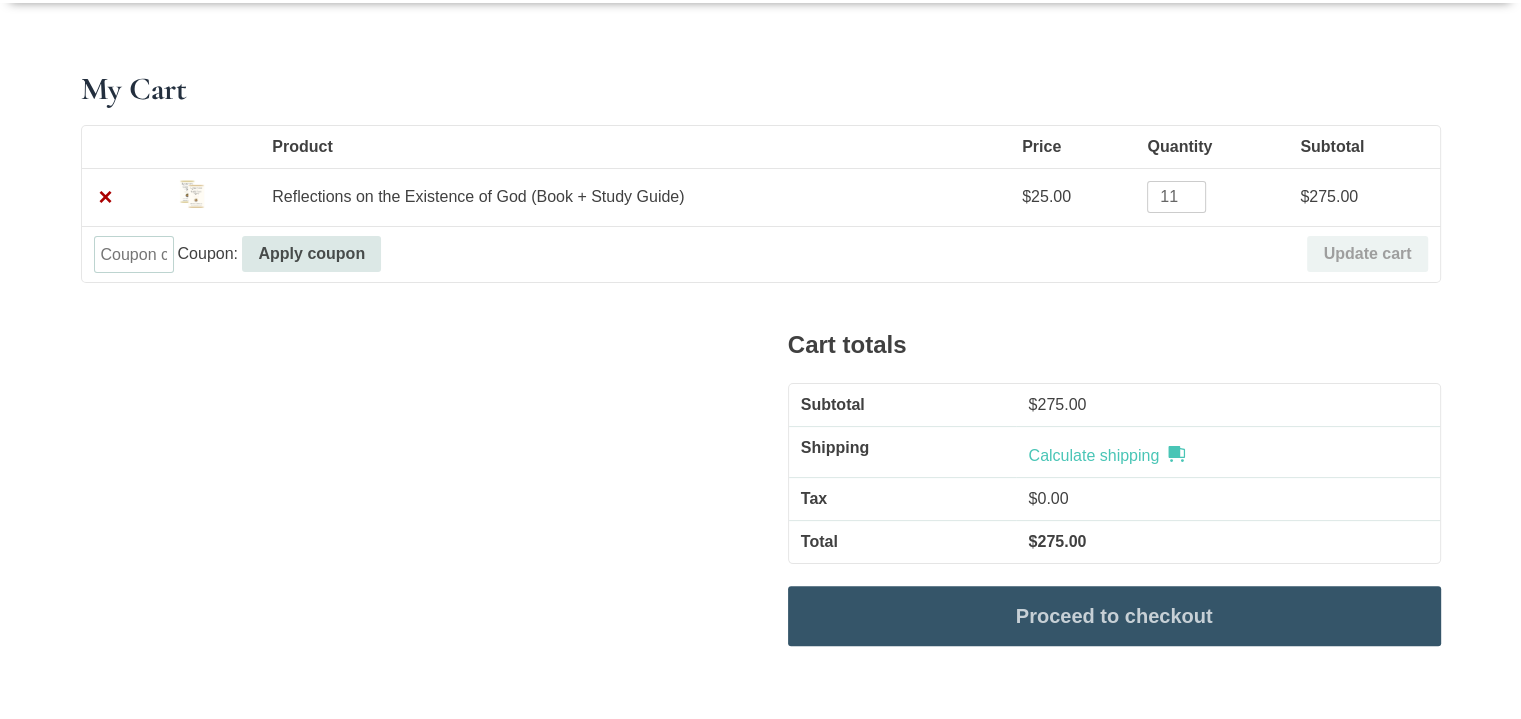 scroll, scrollTop: 400, scrollLeft: 0, axis: vertical 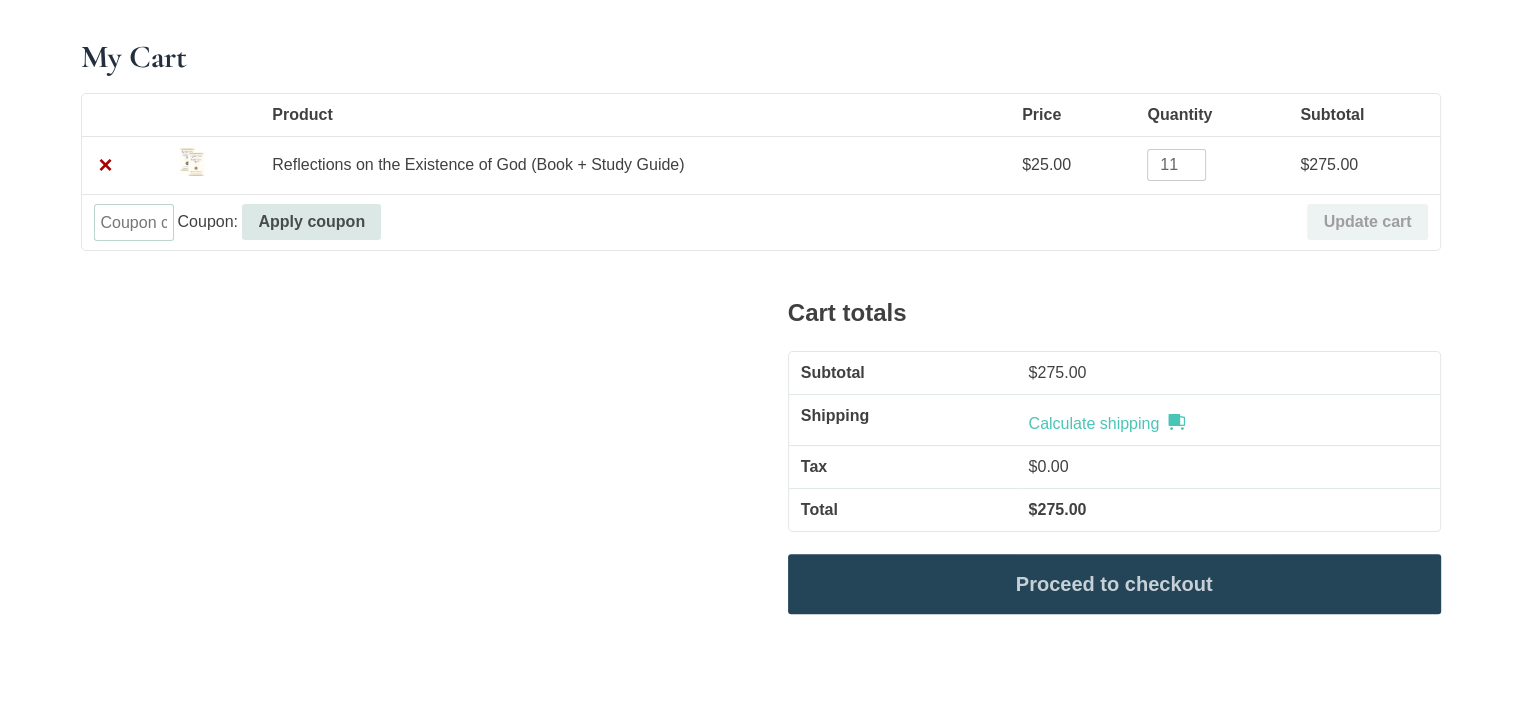 click on "Proceed to checkout" at bounding box center [1114, 584] 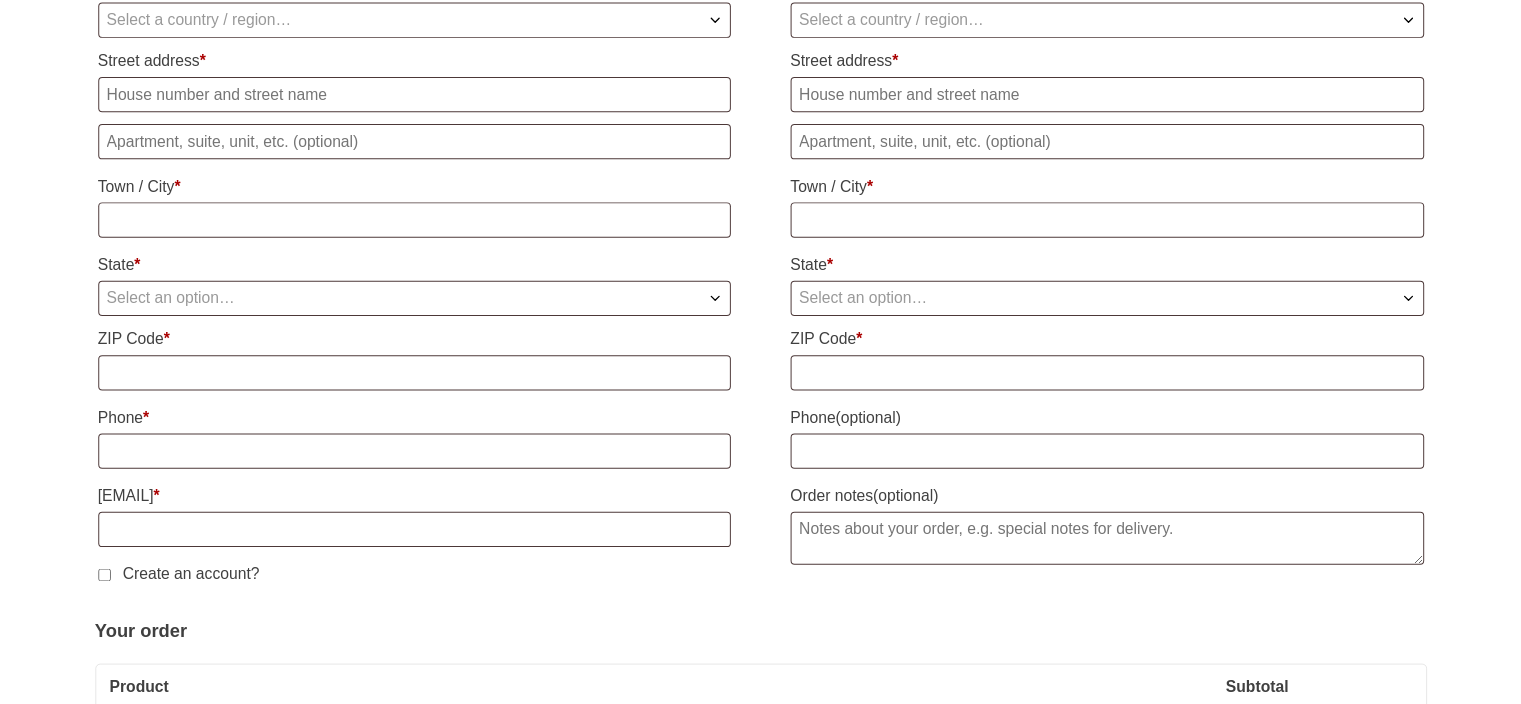 scroll, scrollTop: 900, scrollLeft: 0, axis: vertical 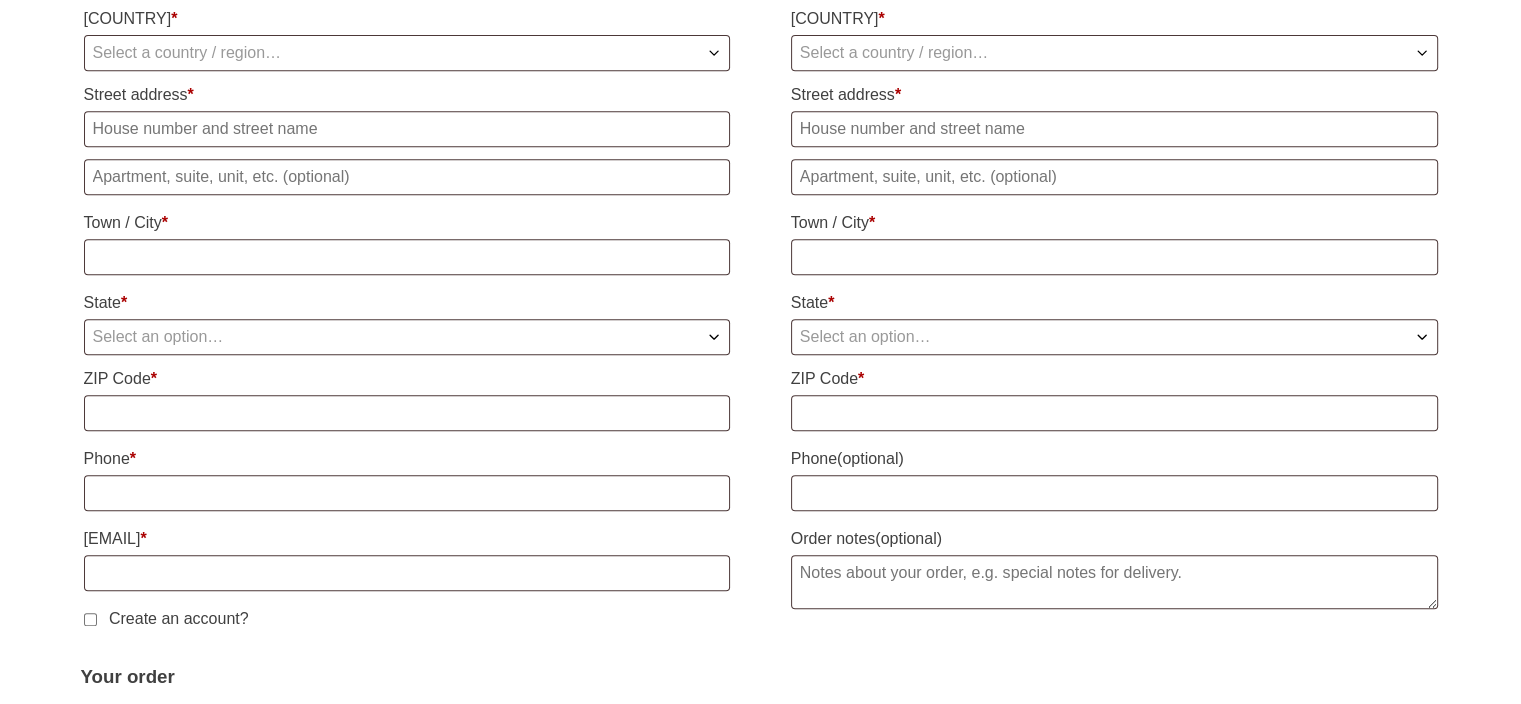 click on "Select a country / region…" at bounding box center [407, 53] 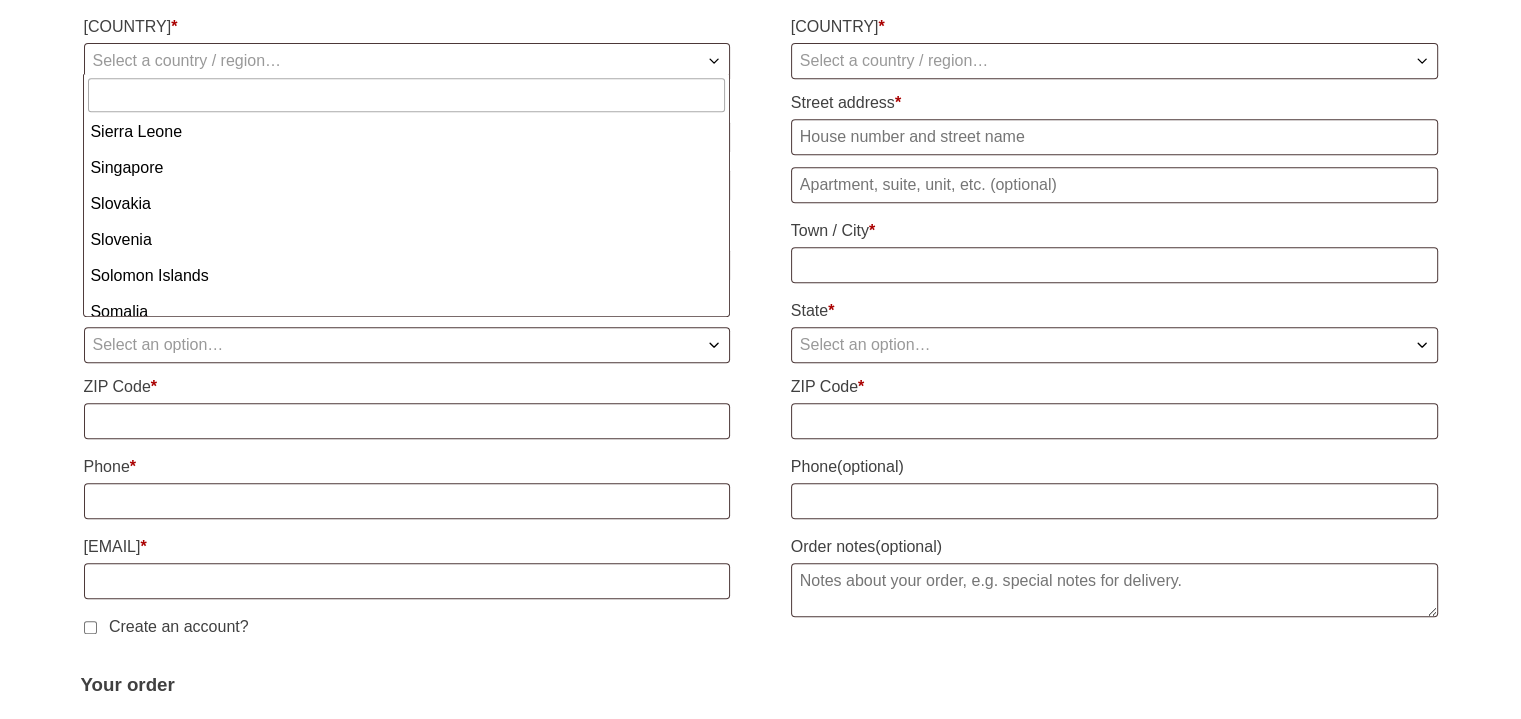 scroll, scrollTop: 7277, scrollLeft: 0, axis: vertical 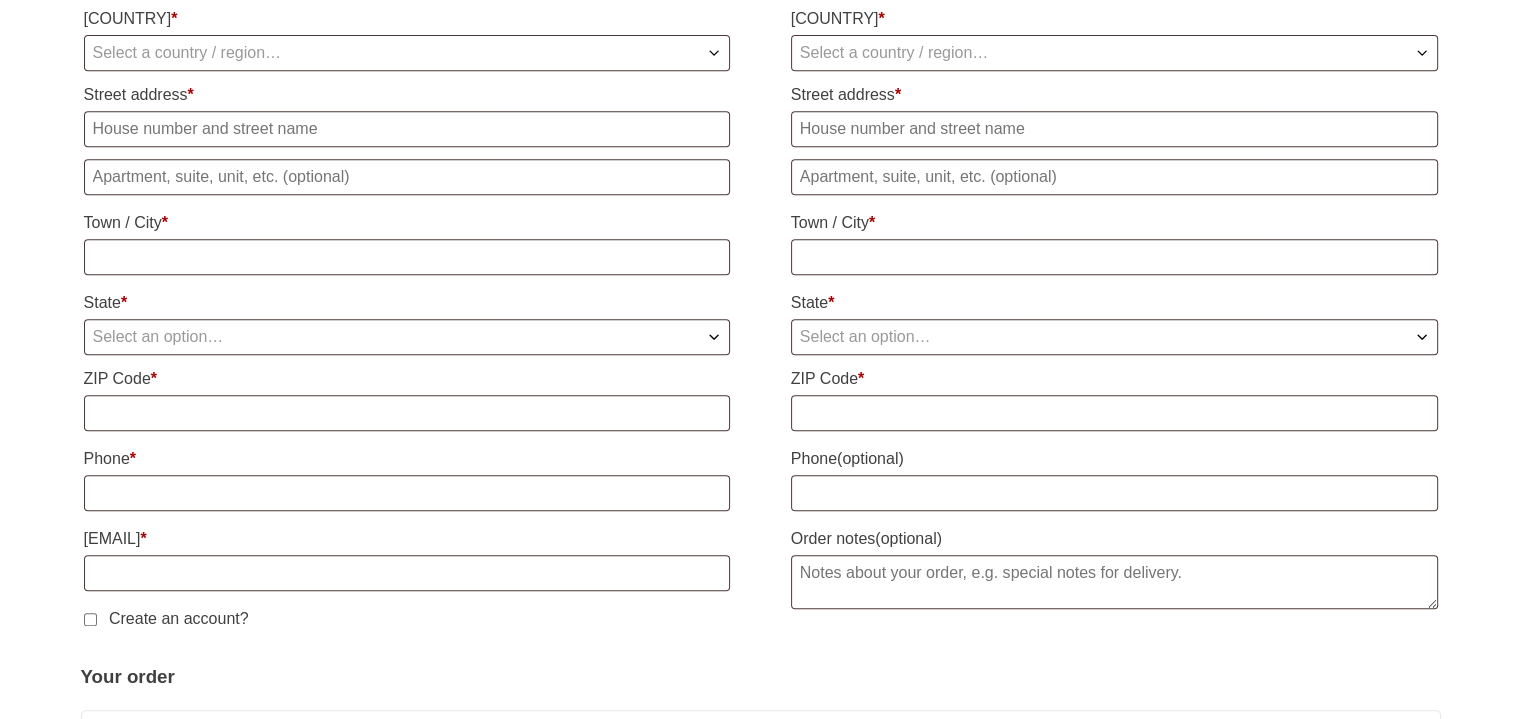 click on "Select a country / region…" at bounding box center (407, 53) 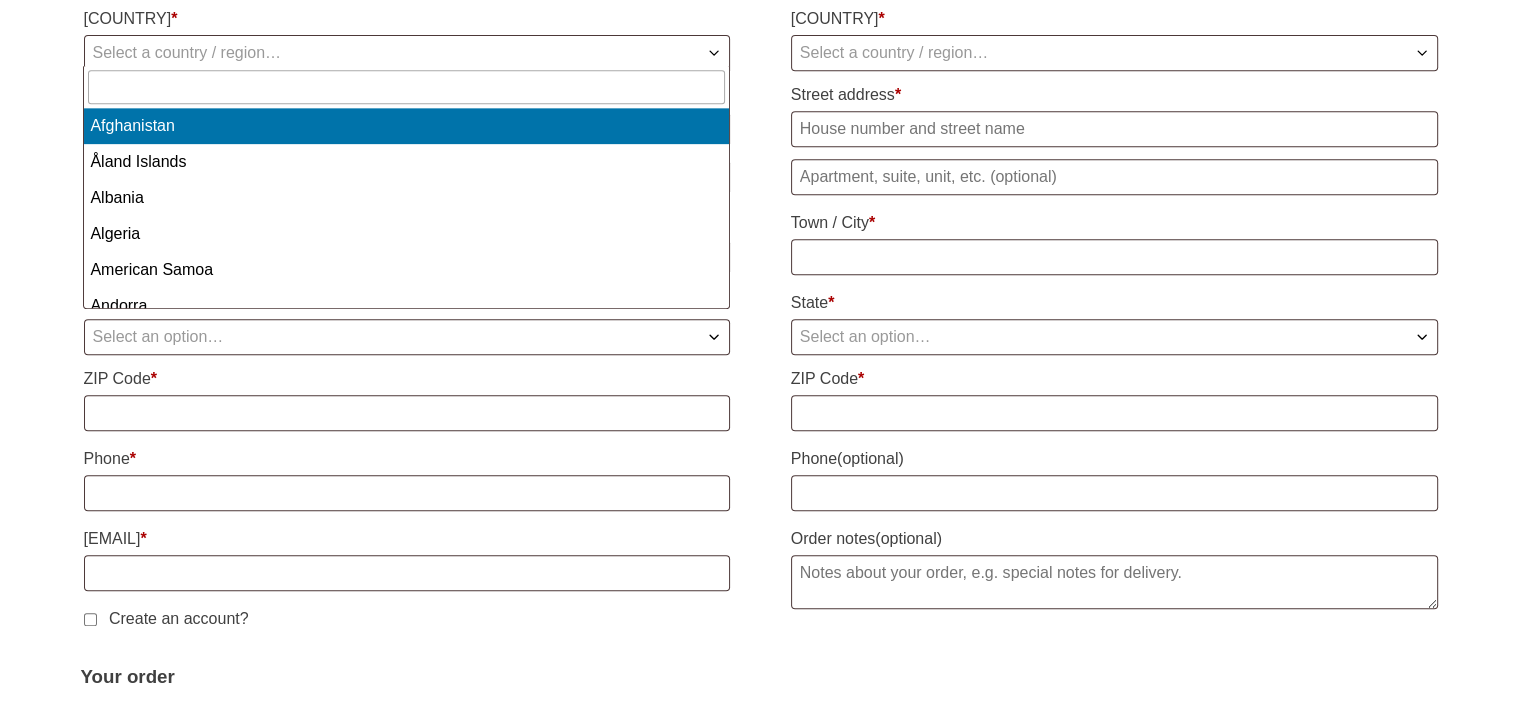click on "Select a country / region…" at bounding box center (187, 52) 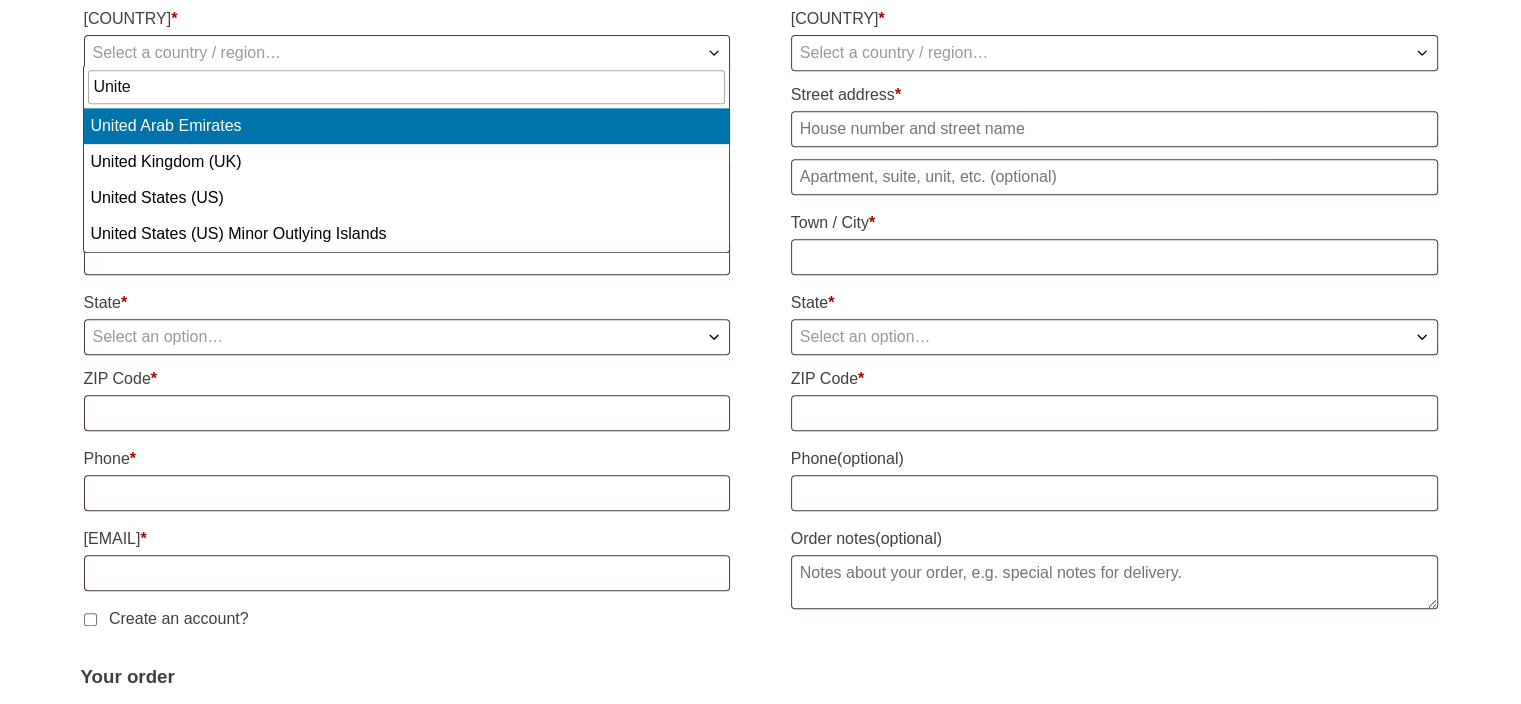 type on "Unite" 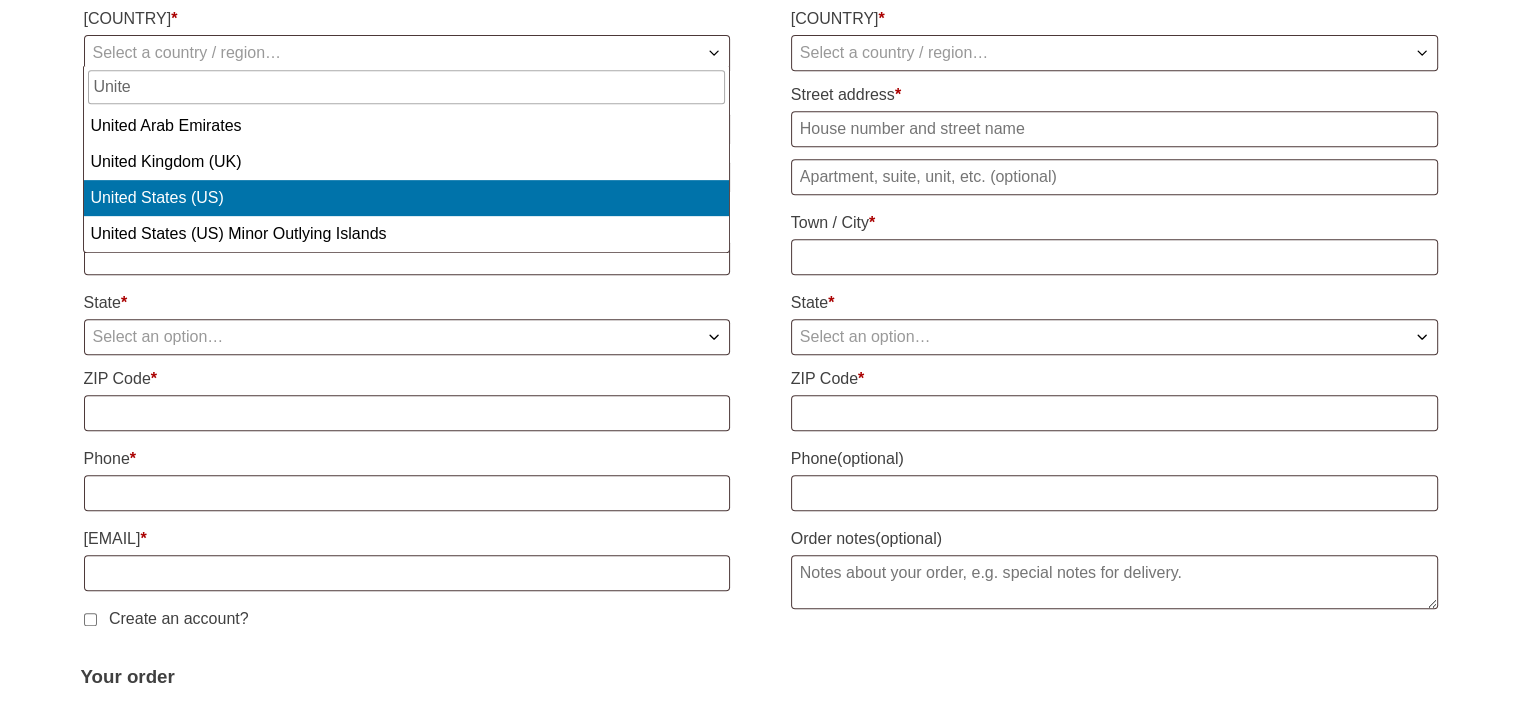 select on "[COUNTRY]" 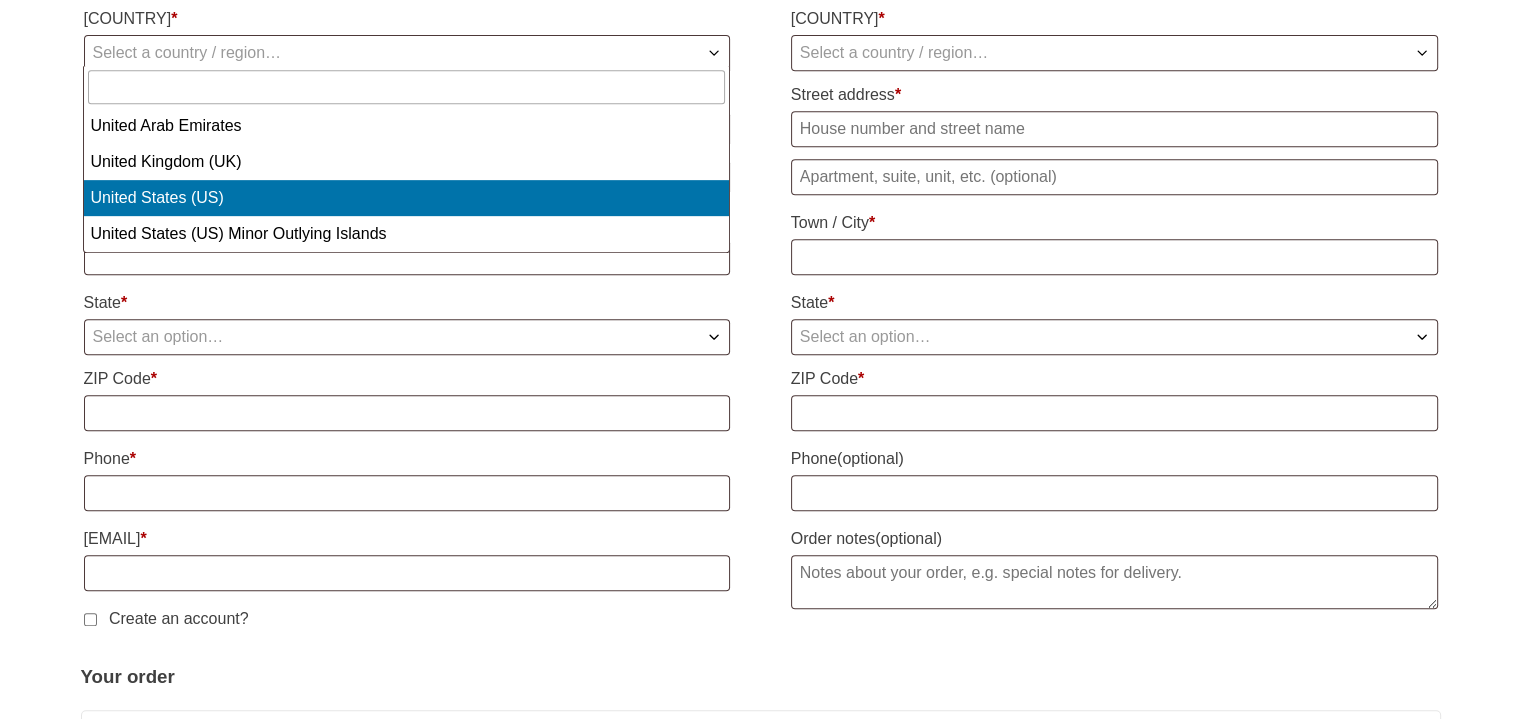 select on "[COUNTRY]" 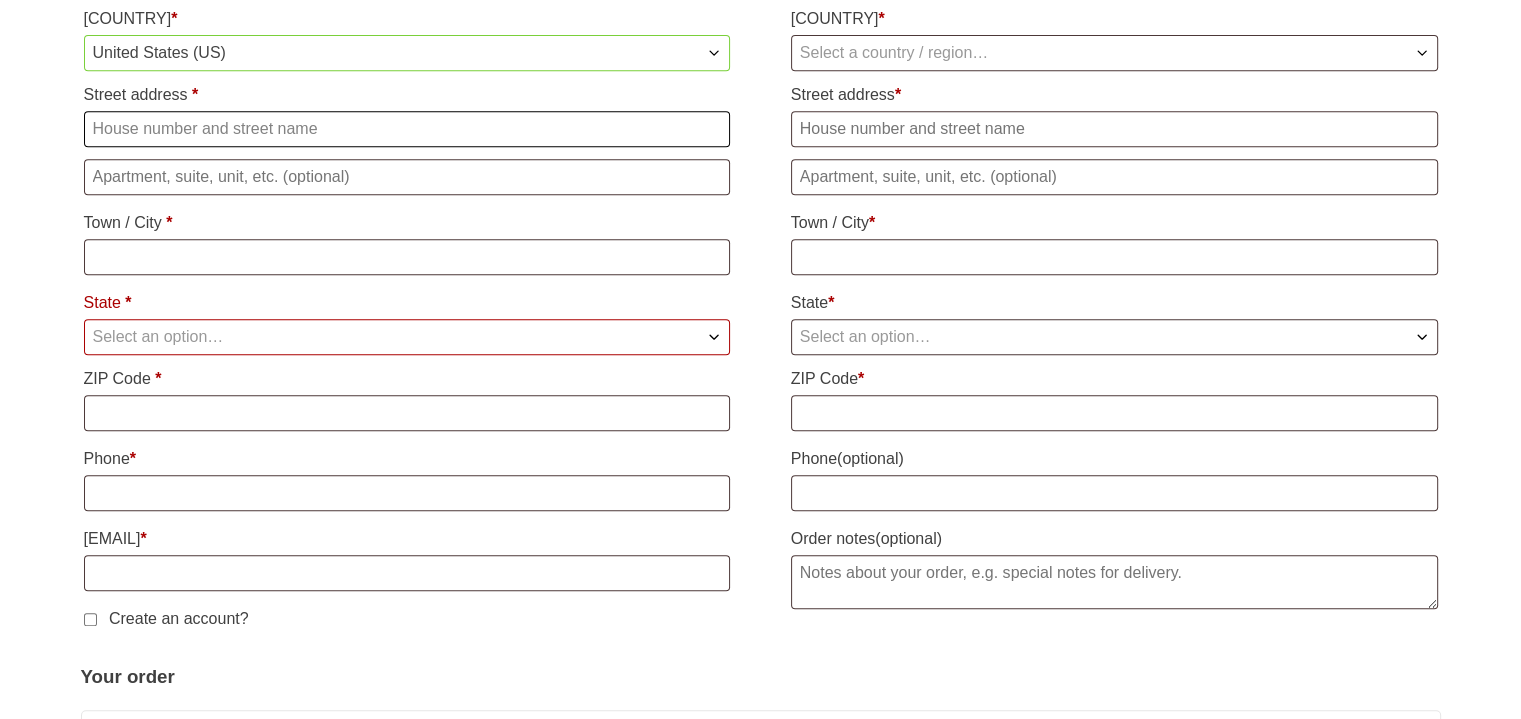 click on "[STREET]   *" at bounding box center (407, 129) 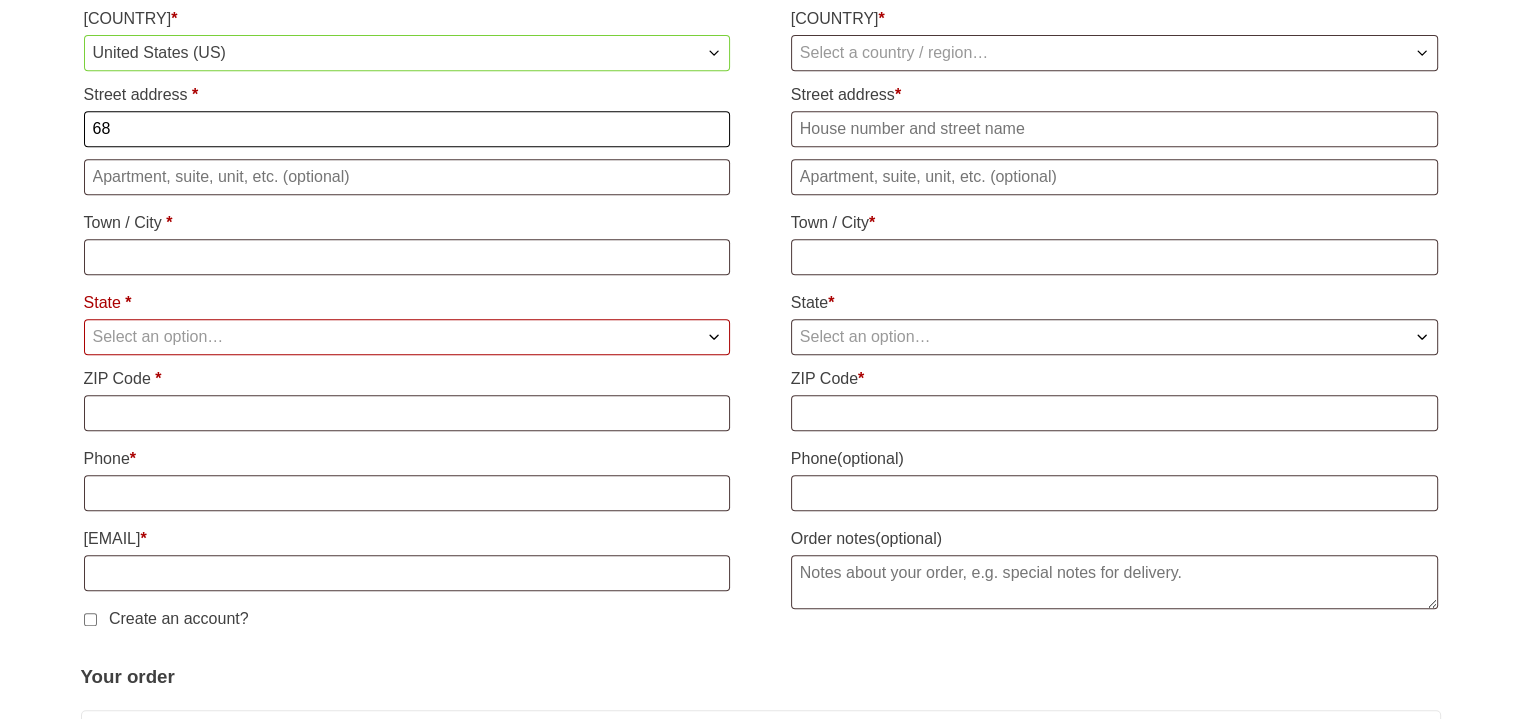 type on "6" 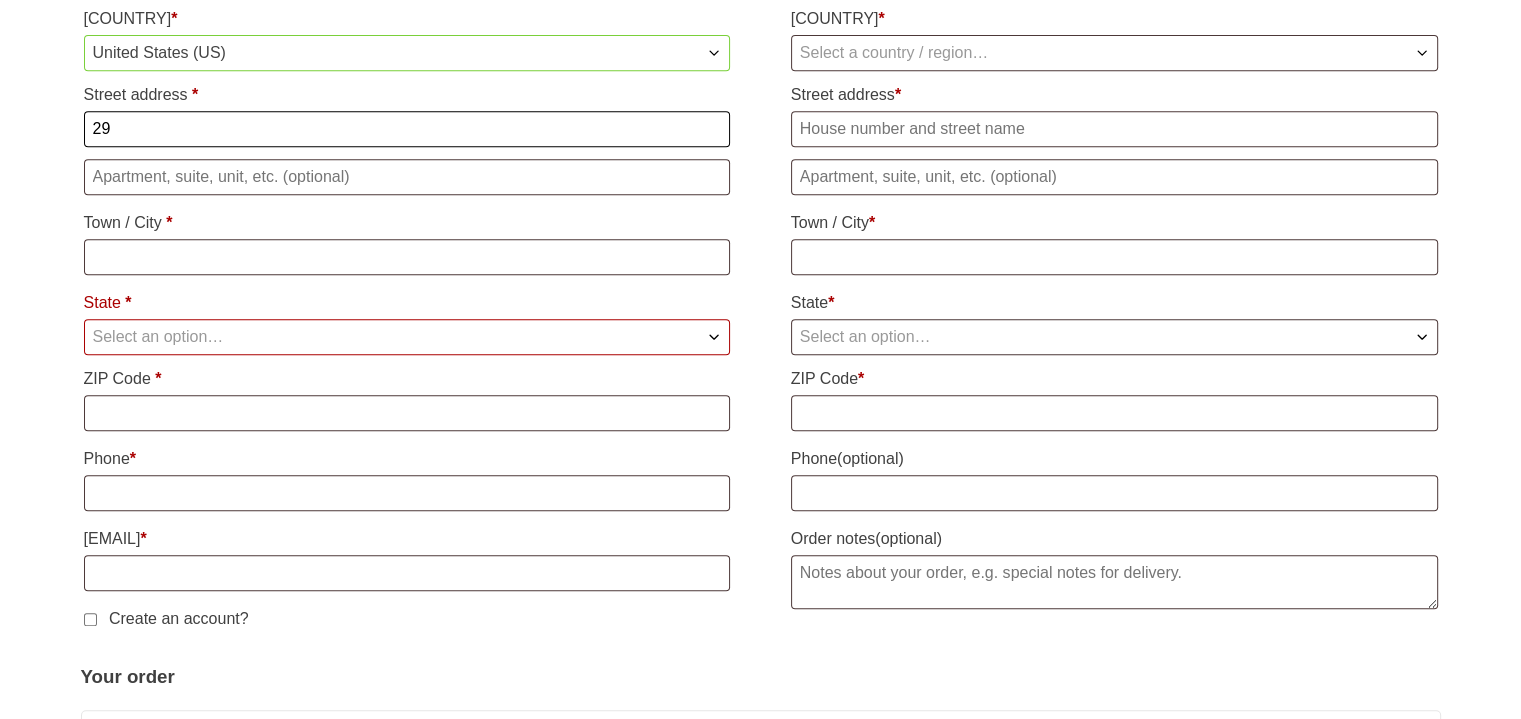 type on "[NUMBER] [STREET]" 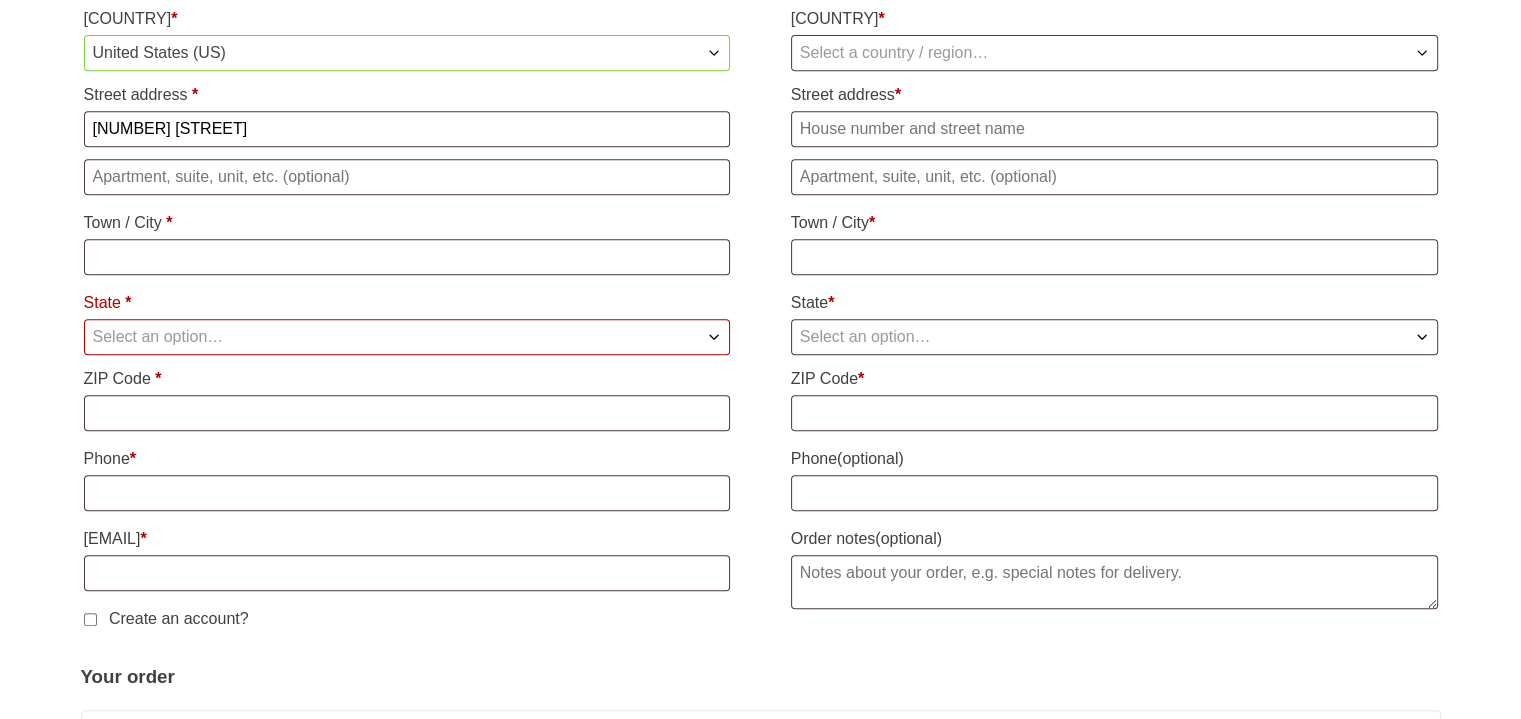 type on "[FIRST]" 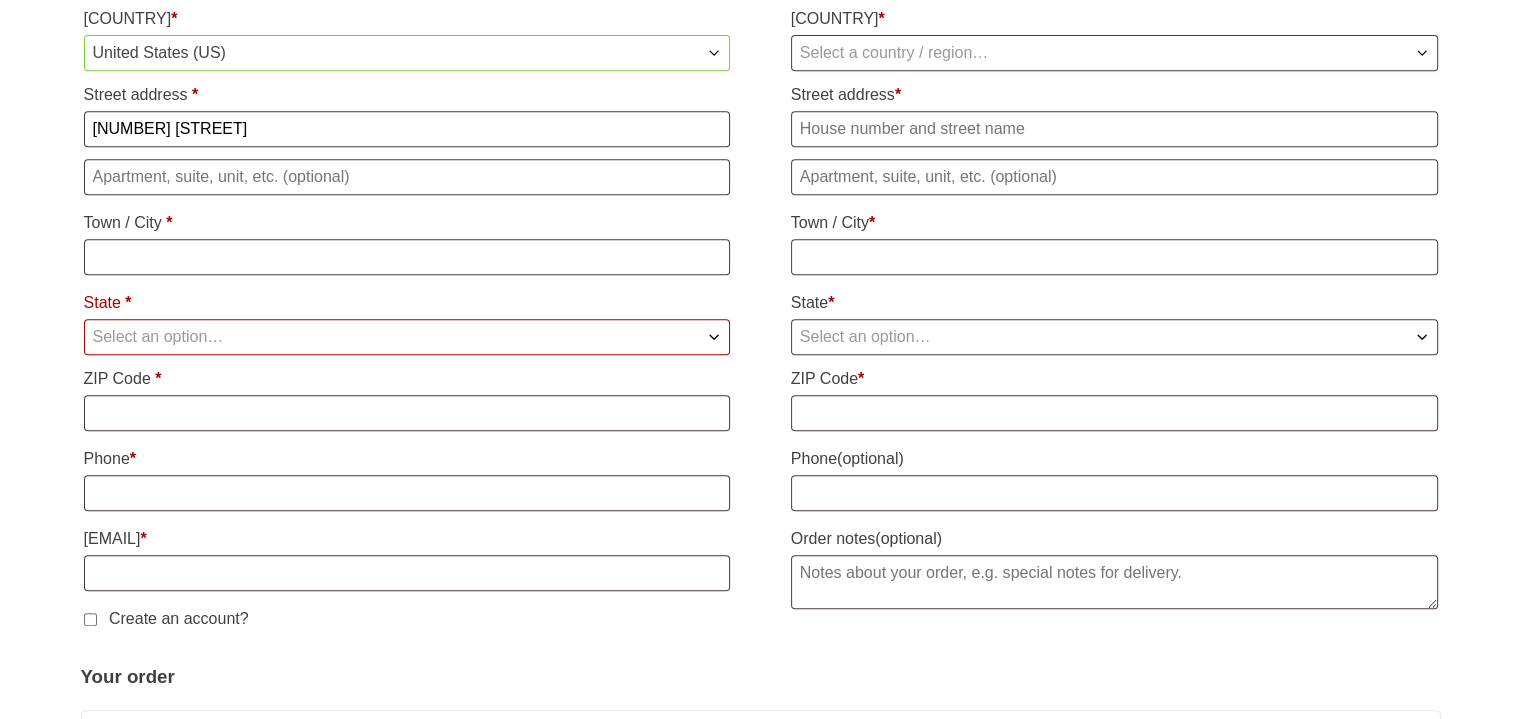 type on "[LAST]" 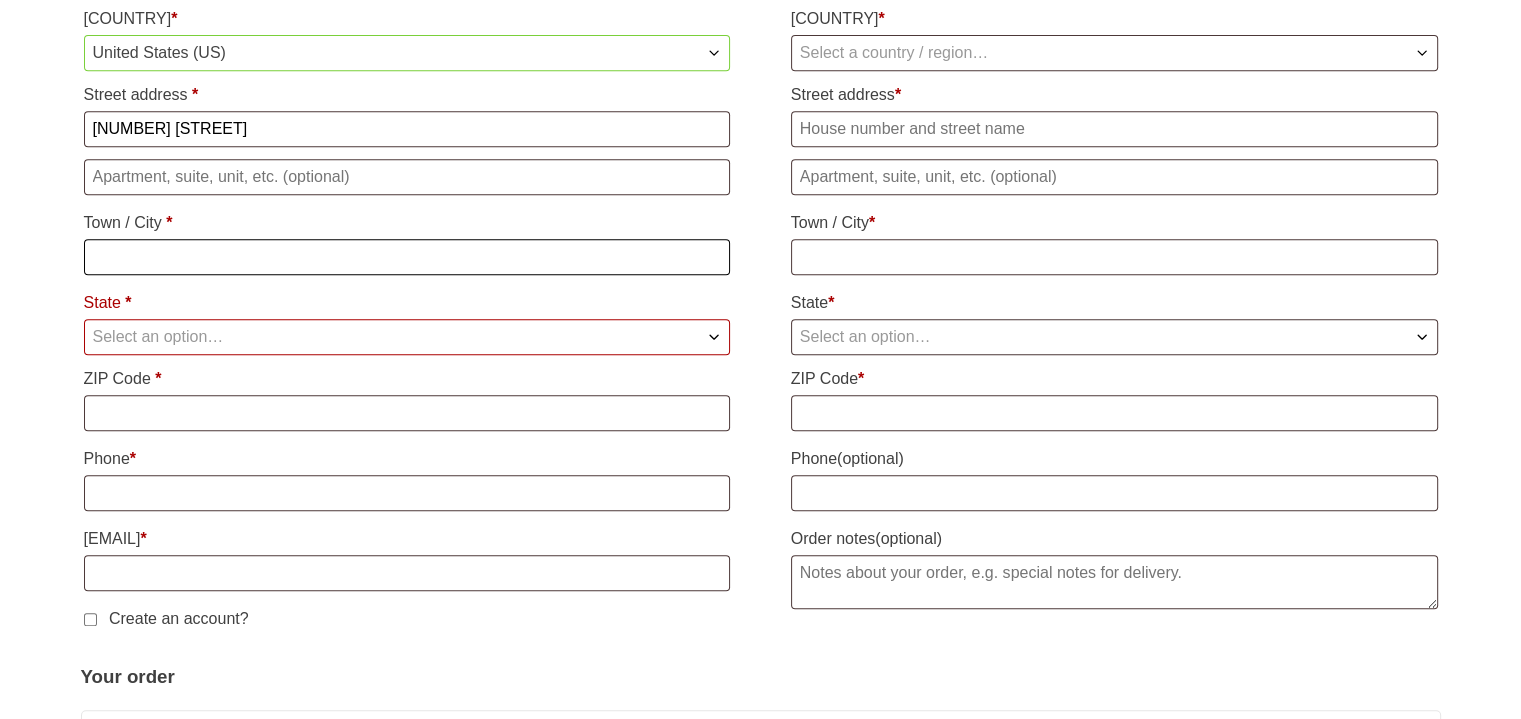 type on "[LAST]" 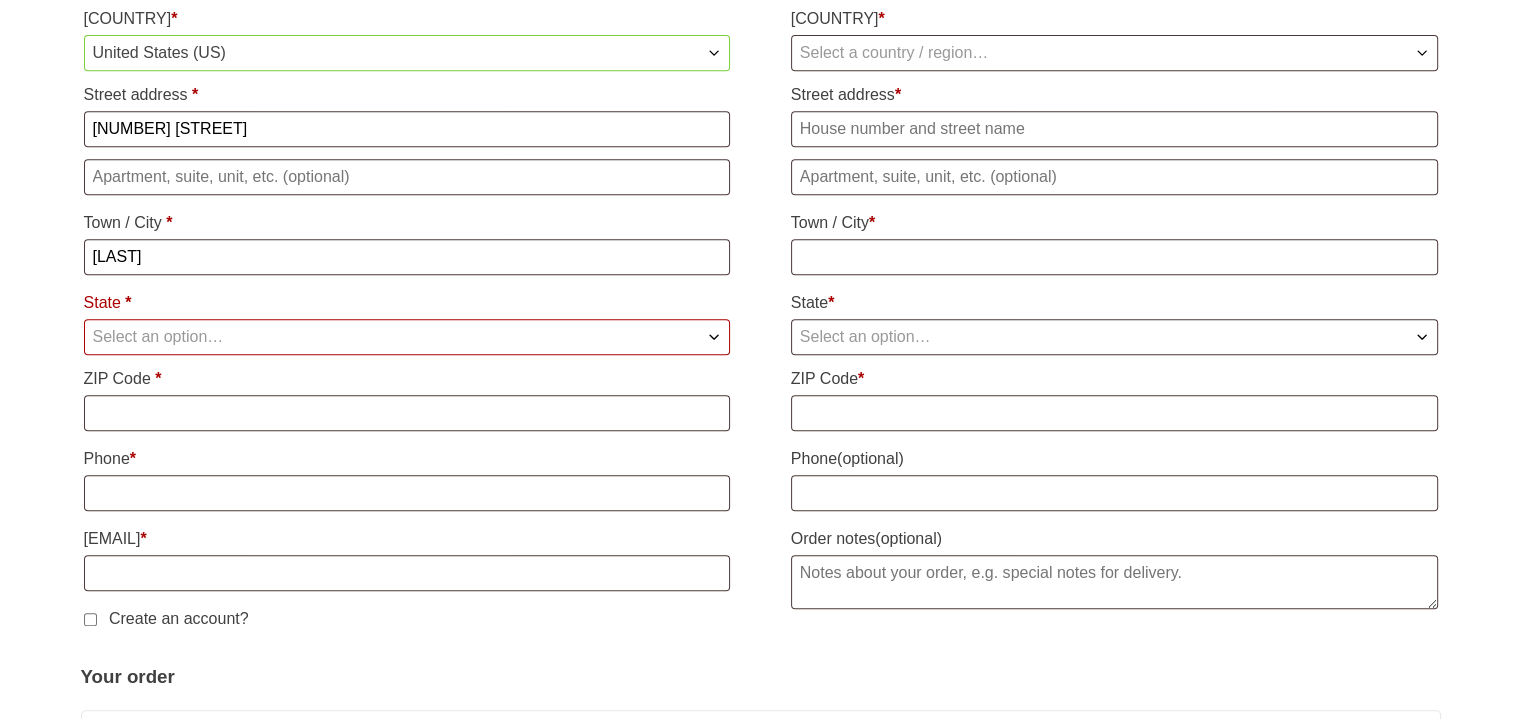 select on "[STATE]" 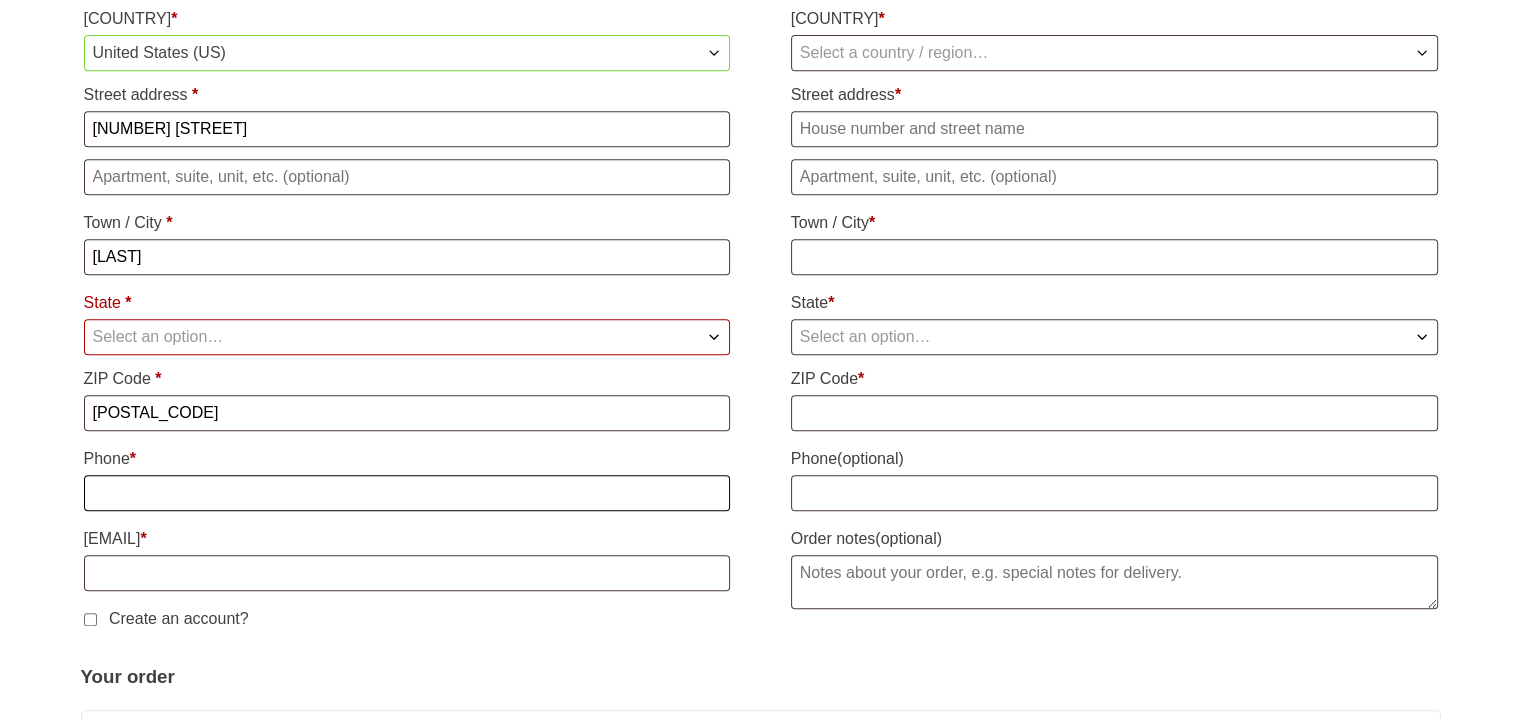 type on "[PHONE]" 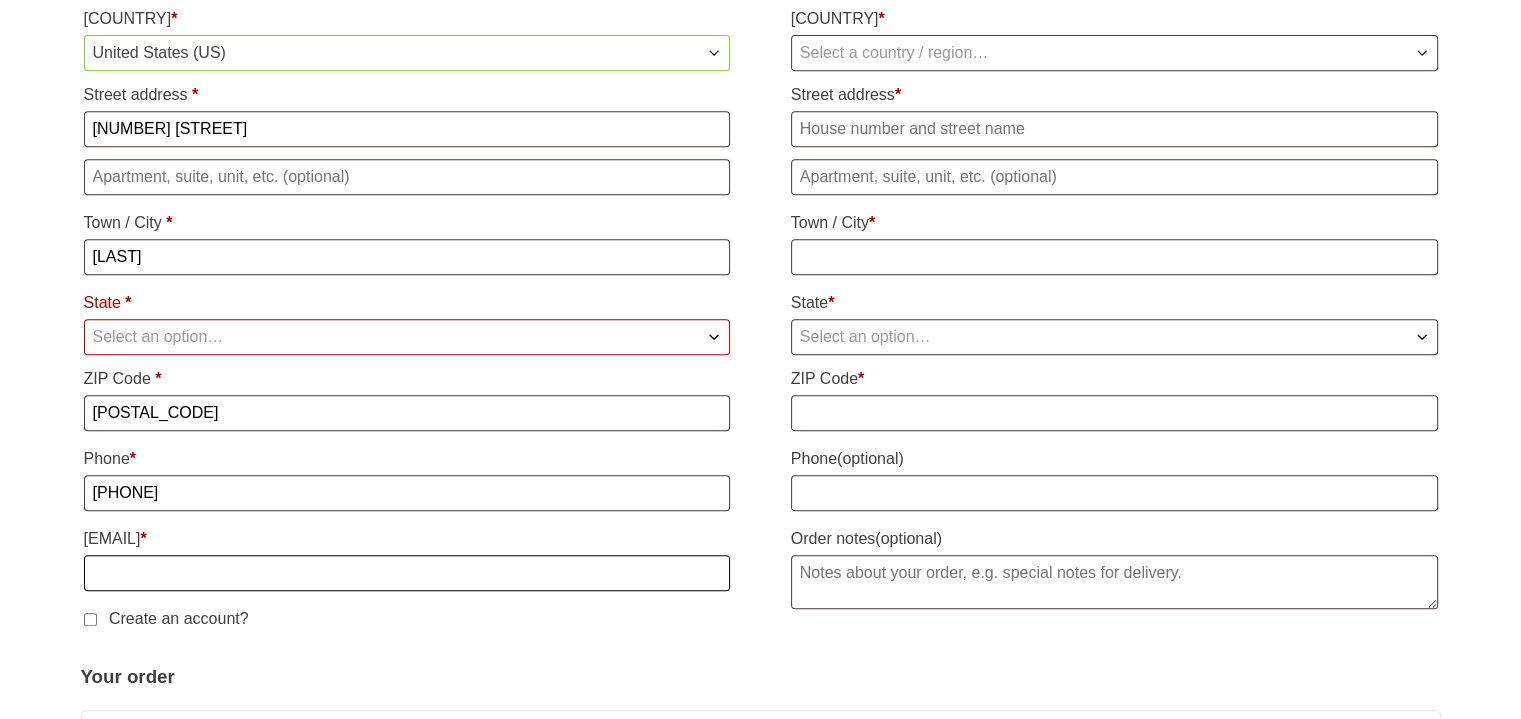 type on "[EMAIL]" 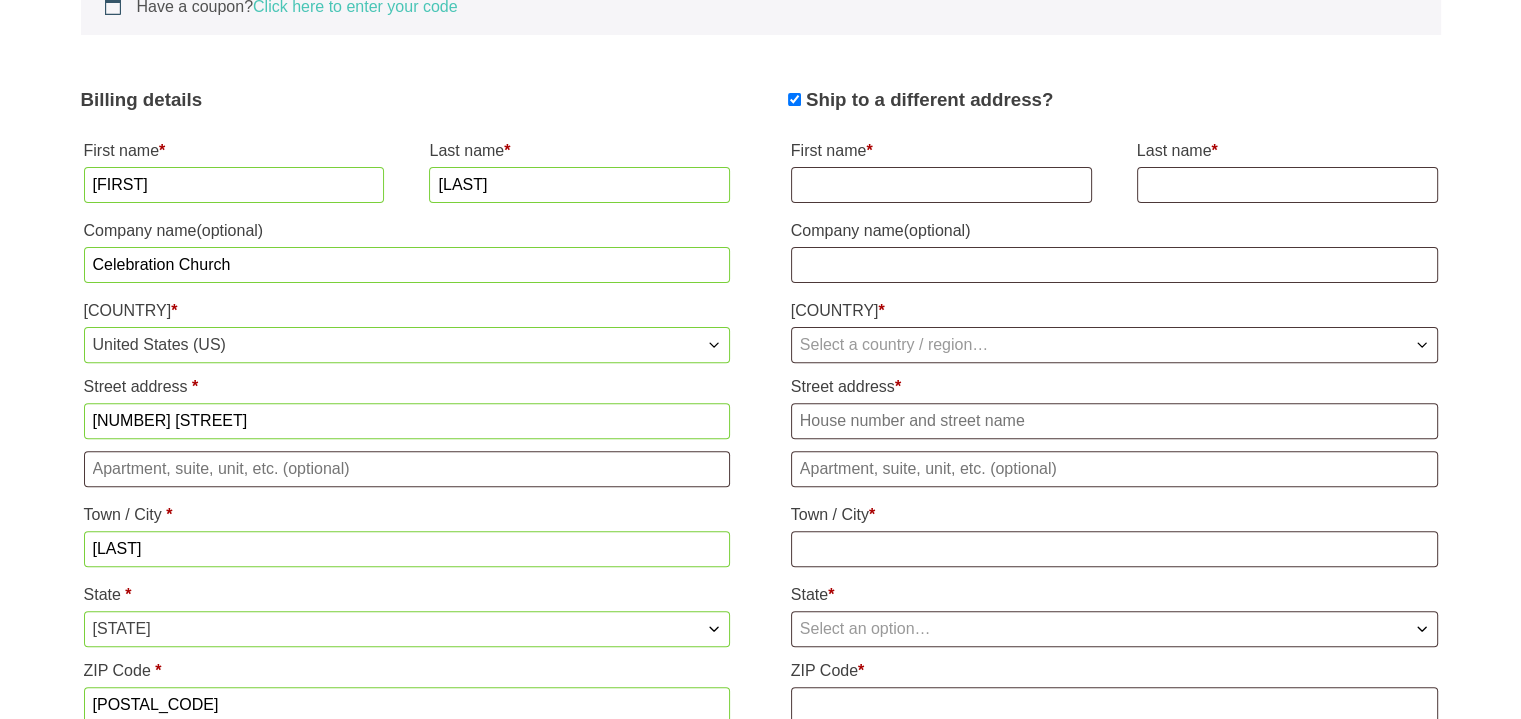 scroll, scrollTop: 600, scrollLeft: 0, axis: vertical 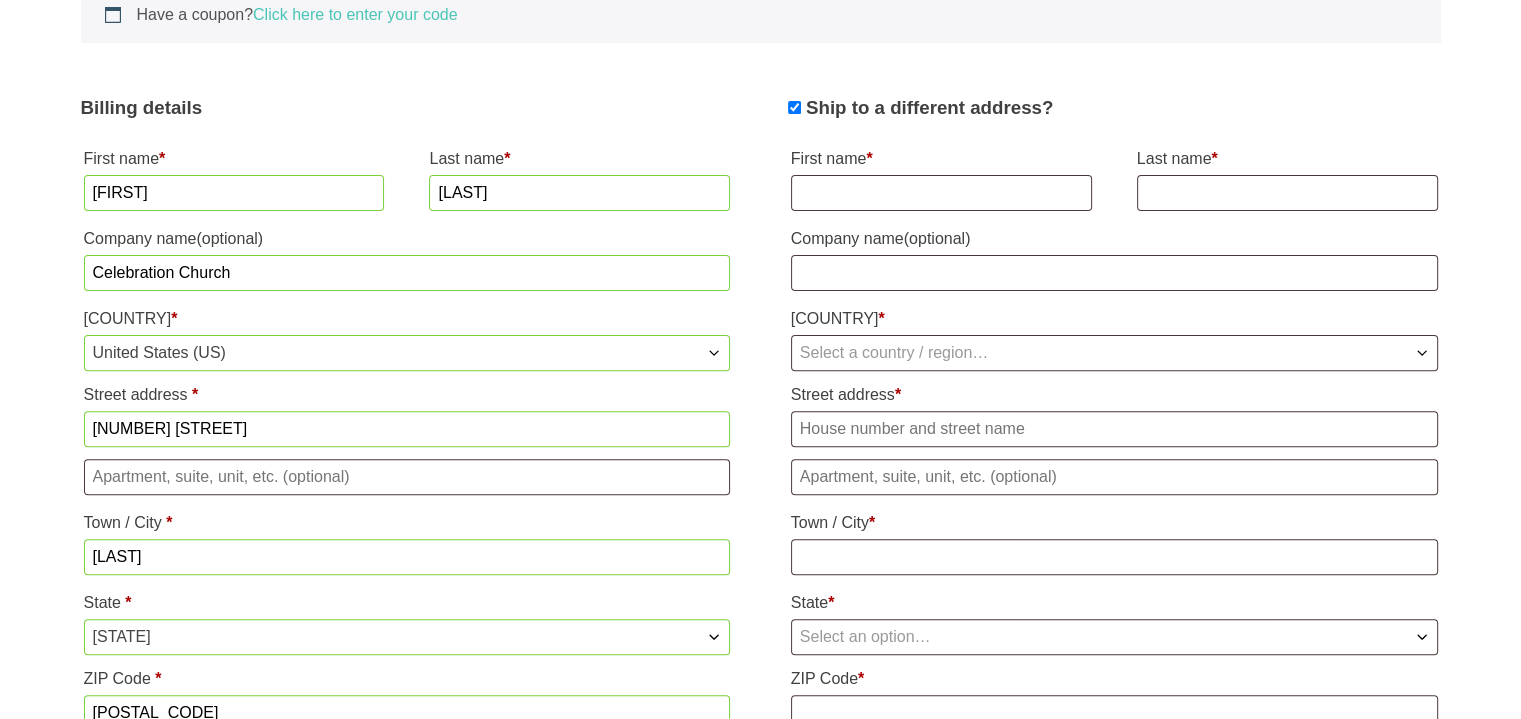 click on "Ship to a different address?" at bounding box center (794, 107) 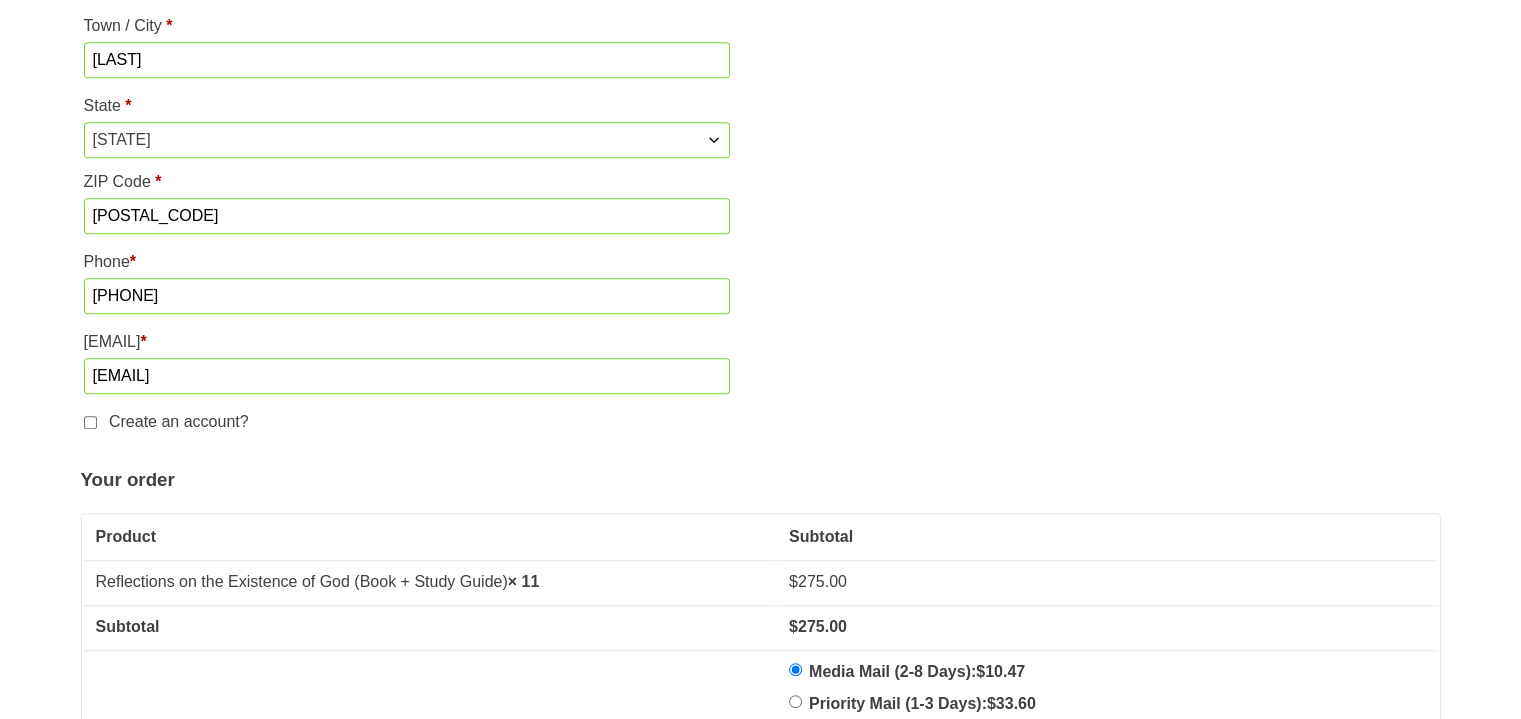 scroll, scrollTop: 1100, scrollLeft: 0, axis: vertical 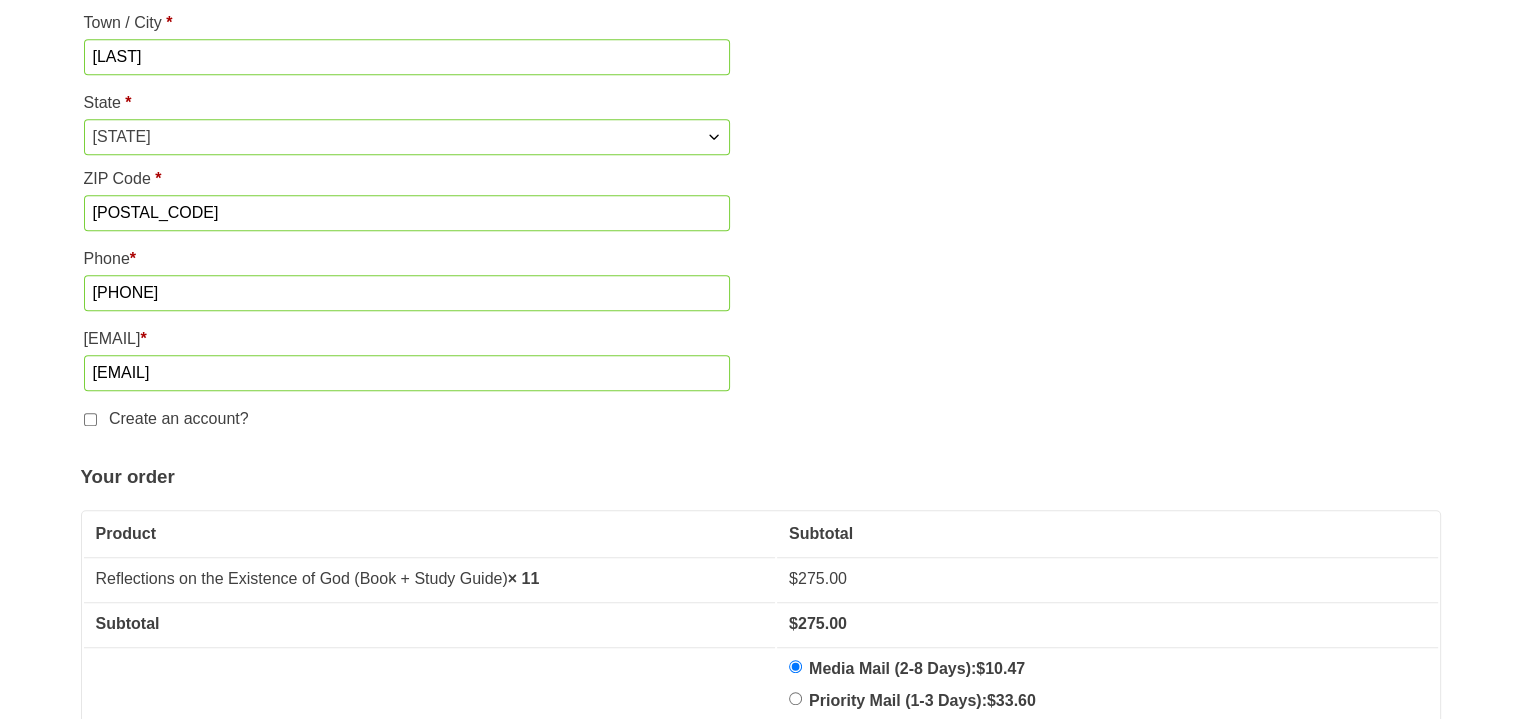 click on "Create an account?" at bounding box center [90, 419] 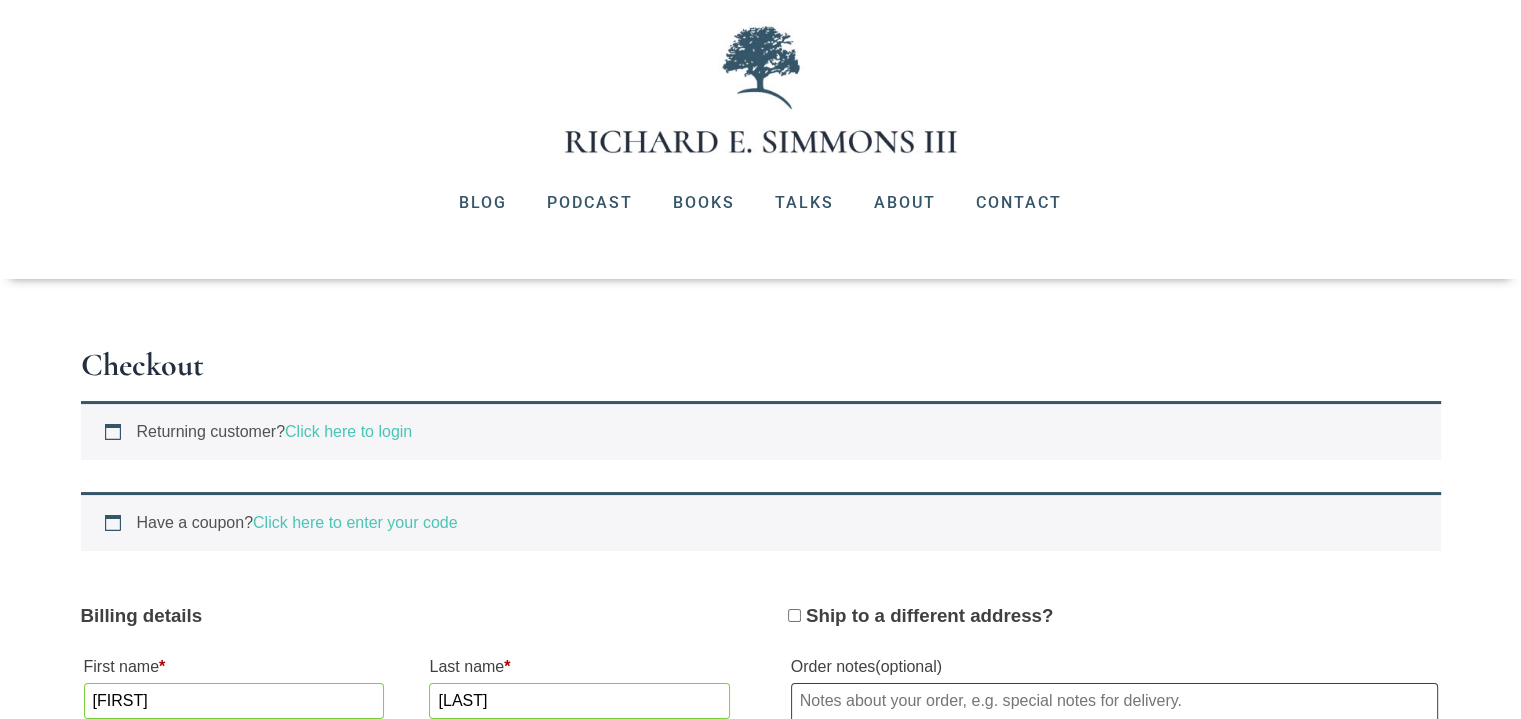 scroll, scrollTop: 0, scrollLeft: 0, axis: both 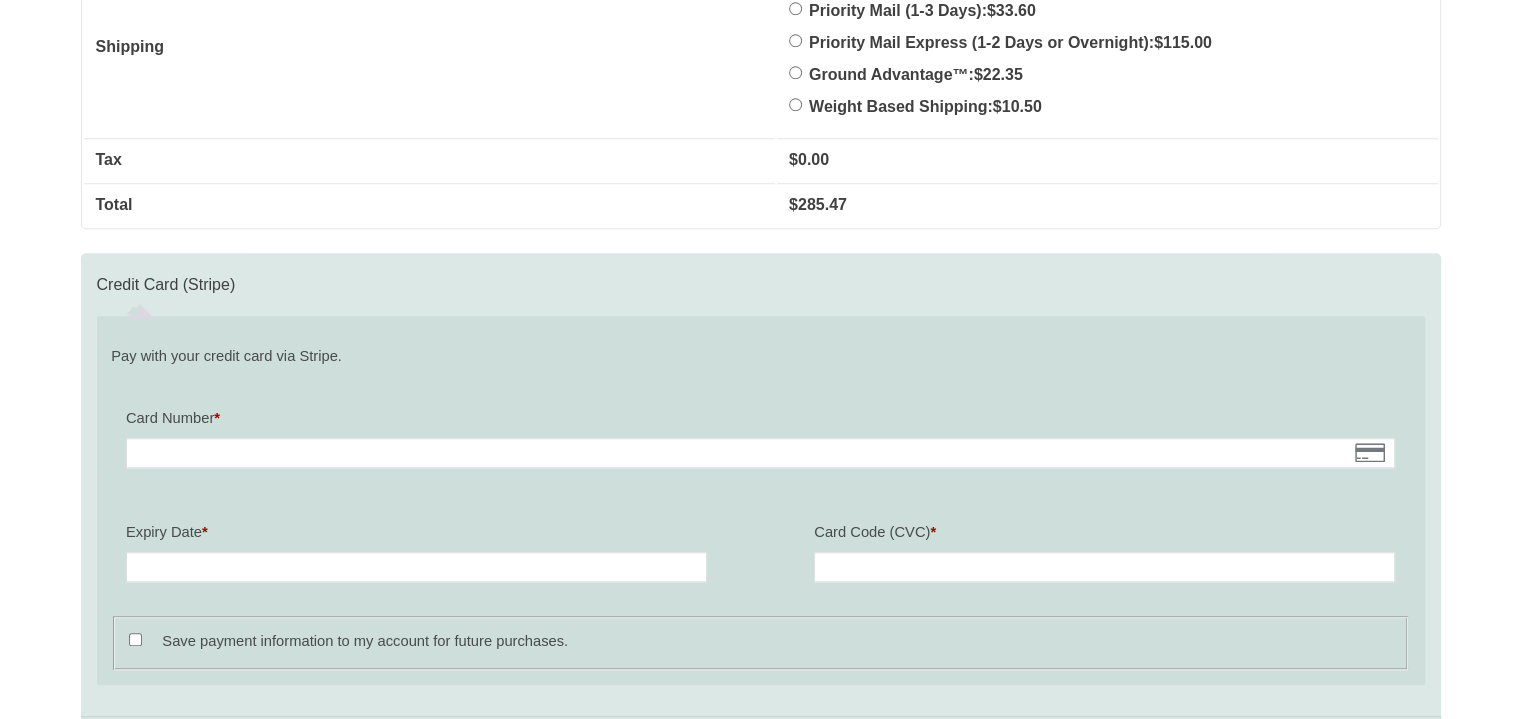 click on "[CREDIT_CARD_NUMBER]  *" at bounding box center (760, 438) 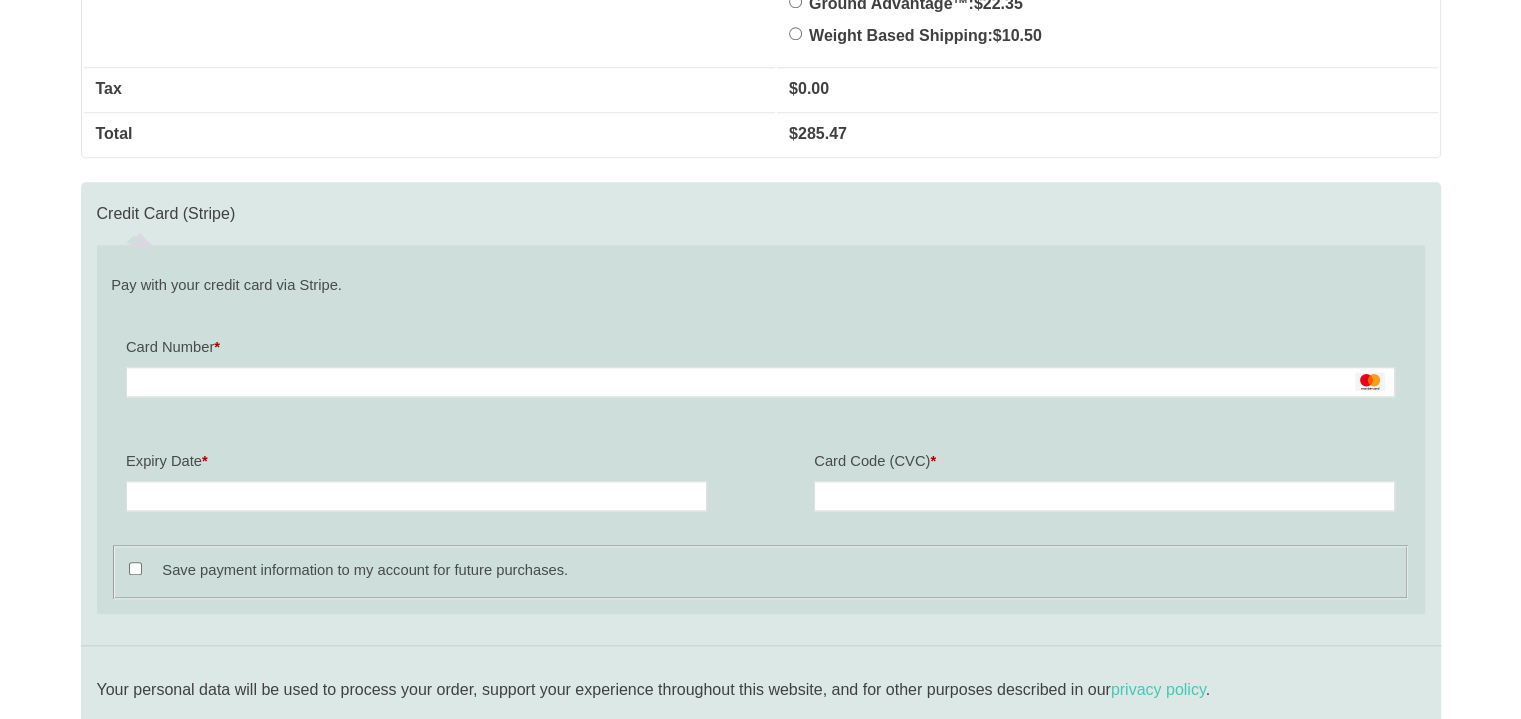 scroll, scrollTop: 2000, scrollLeft: 0, axis: vertical 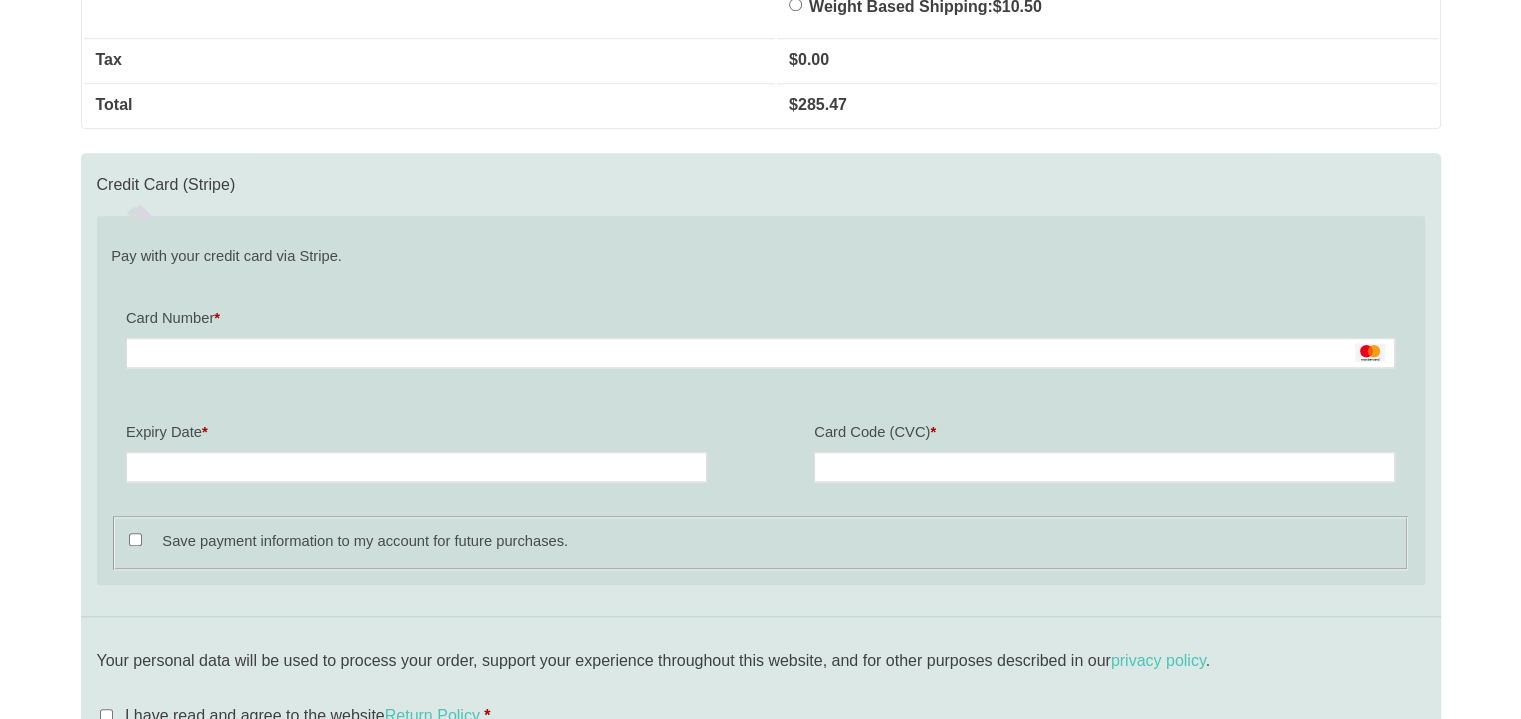 click on "Save payment information to my account for future purchases." at bounding box center [135, 539] 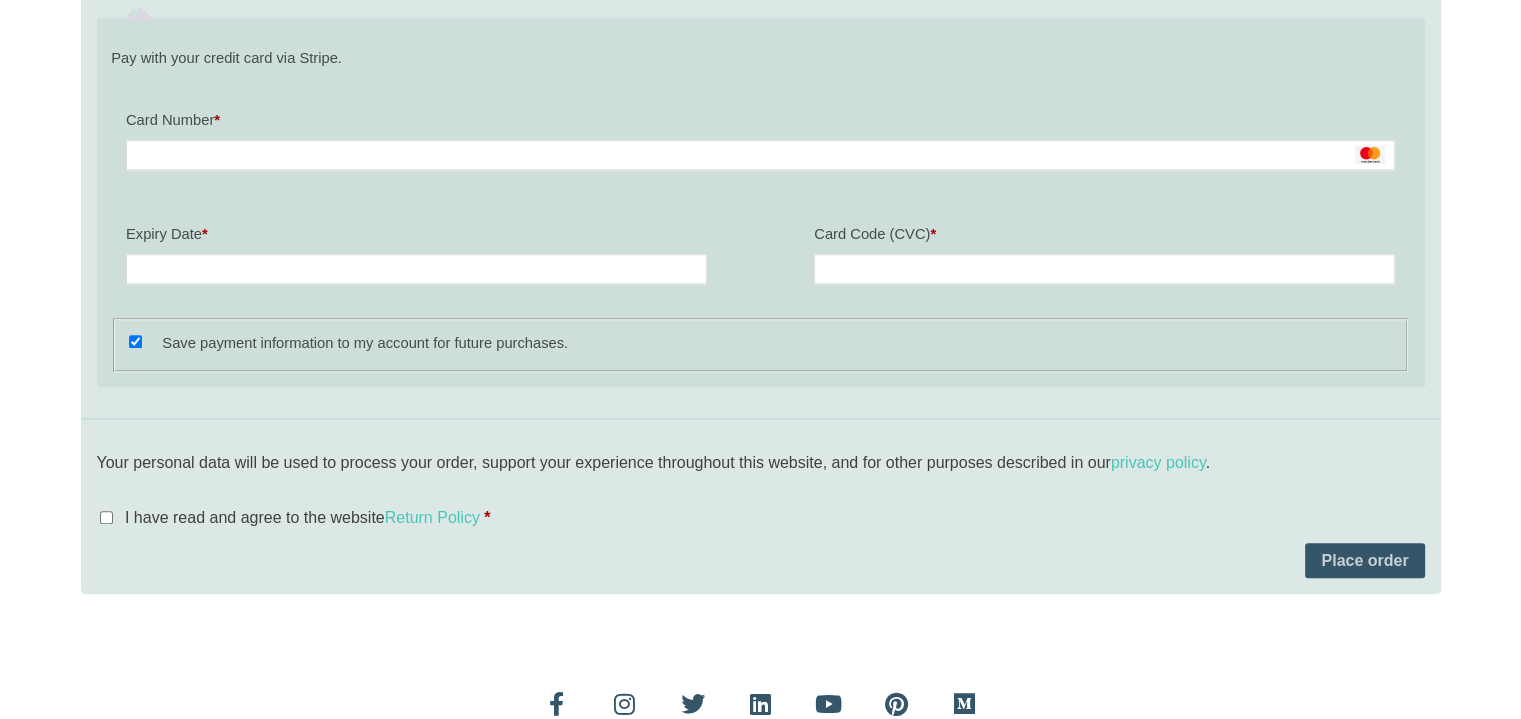 scroll, scrollTop: 2200, scrollLeft: 0, axis: vertical 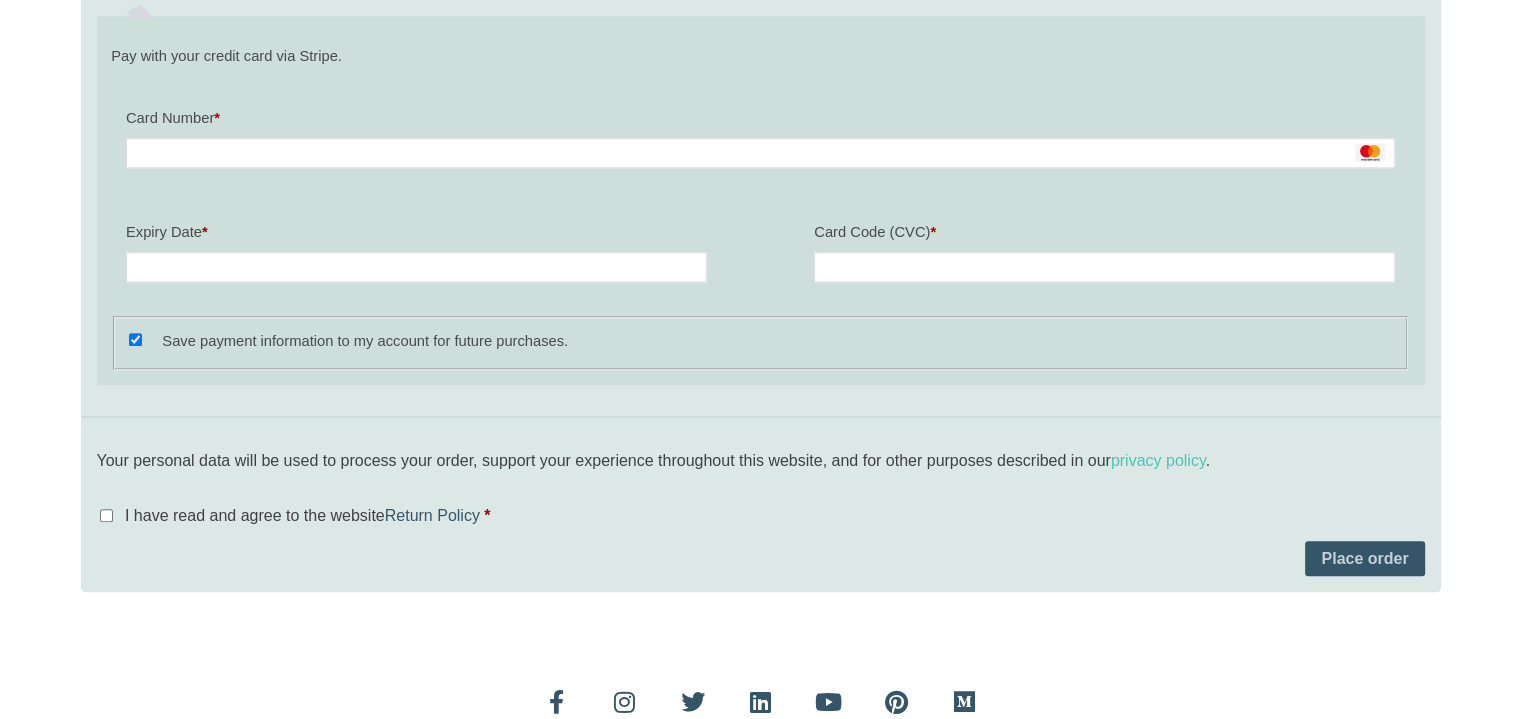 click on "Return Policy" at bounding box center [432, 515] 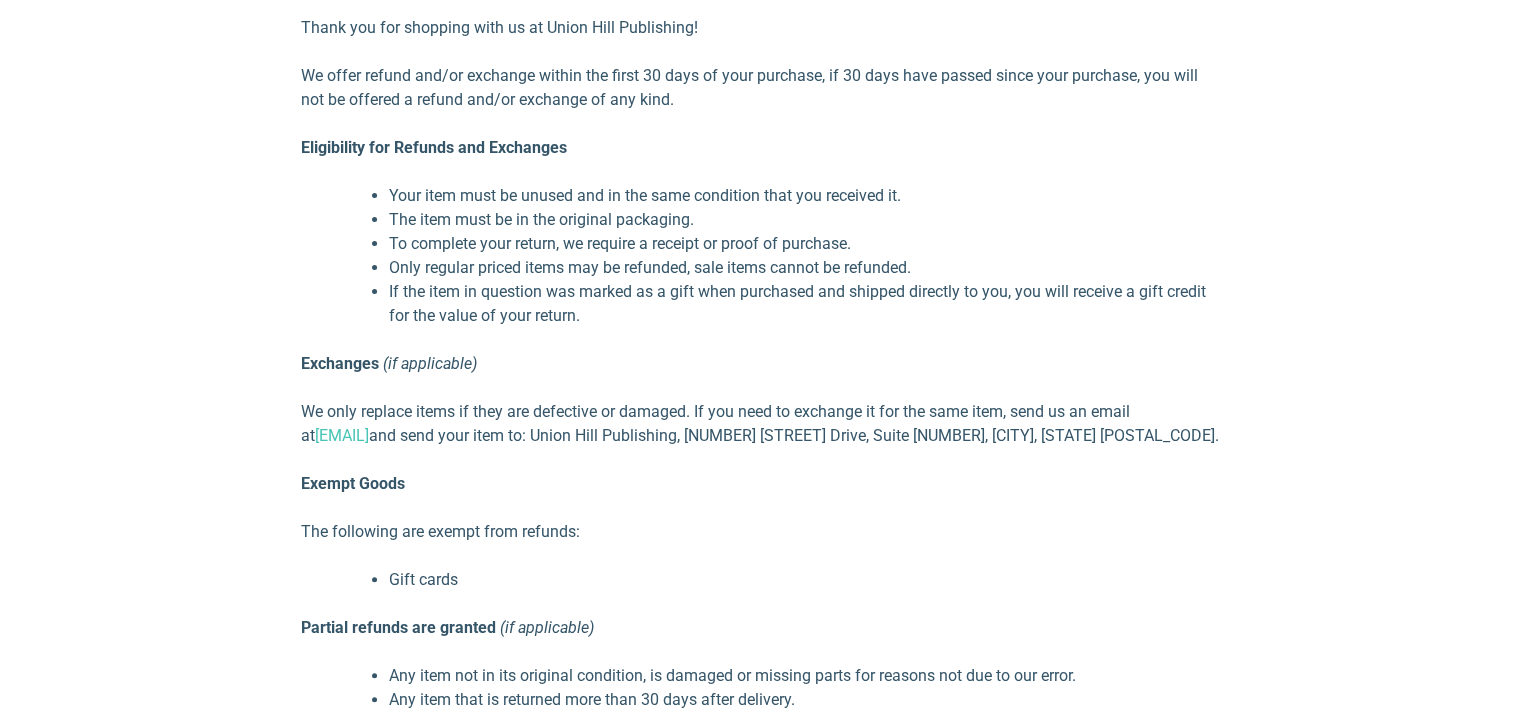 scroll, scrollTop: 500, scrollLeft: 0, axis: vertical 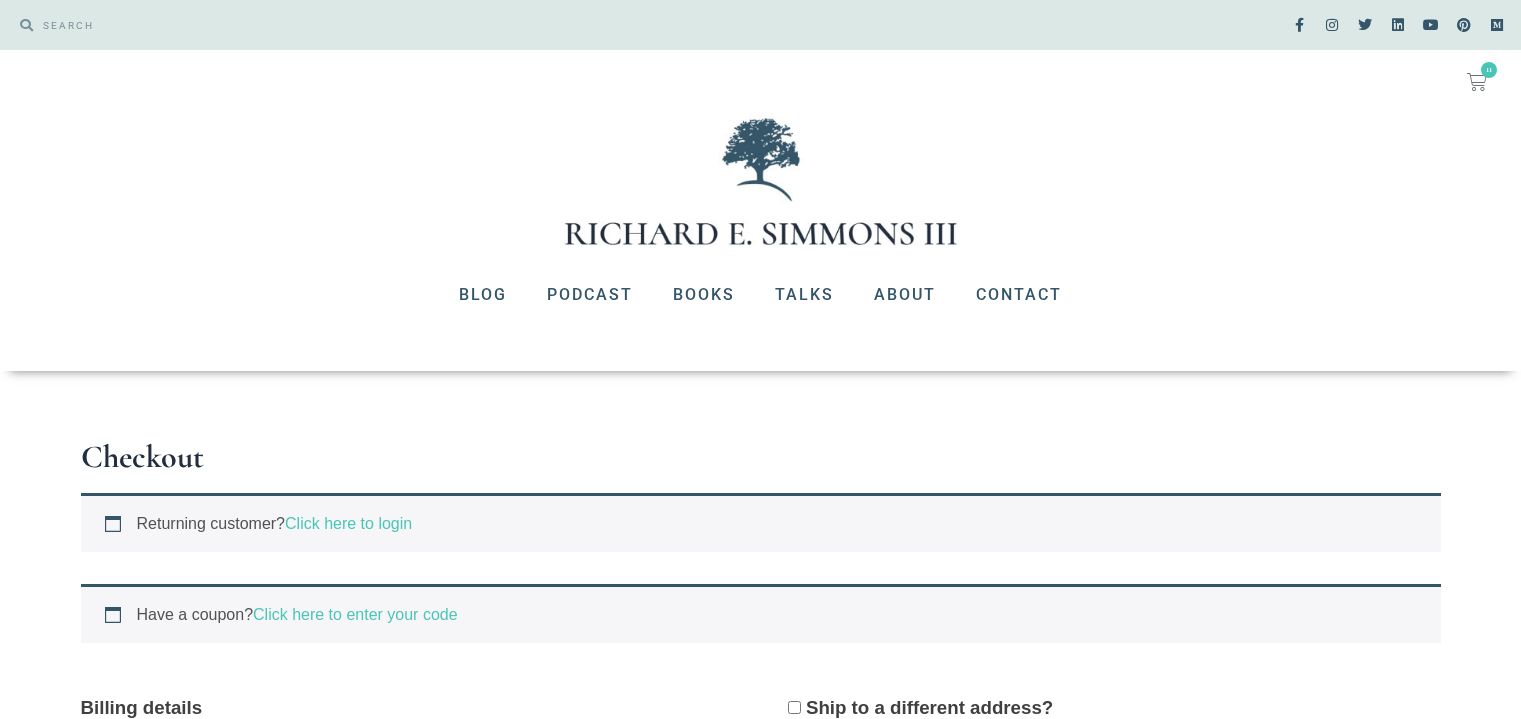 select on "[STATE]" 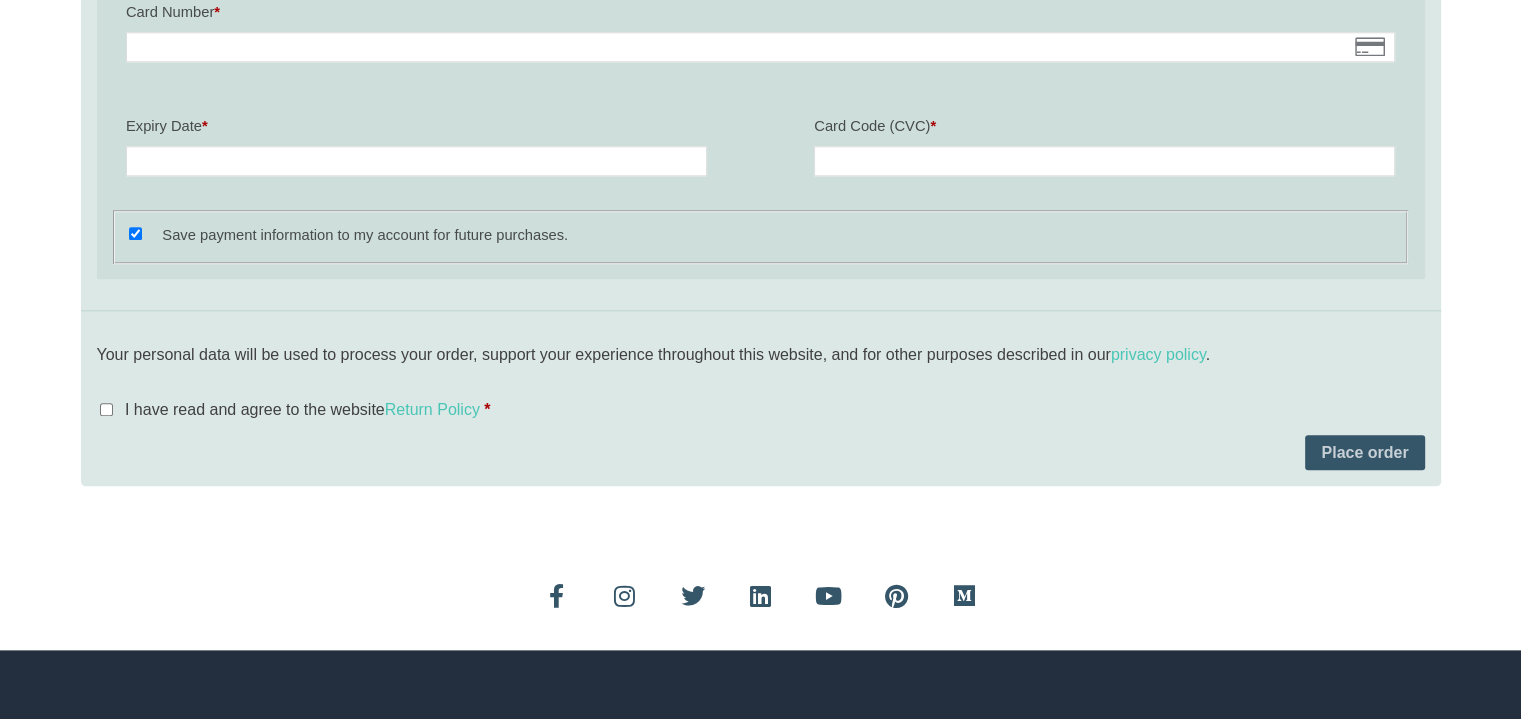 scroll, scrollTop: 2200, scrollLeft: 0, axis: vertical 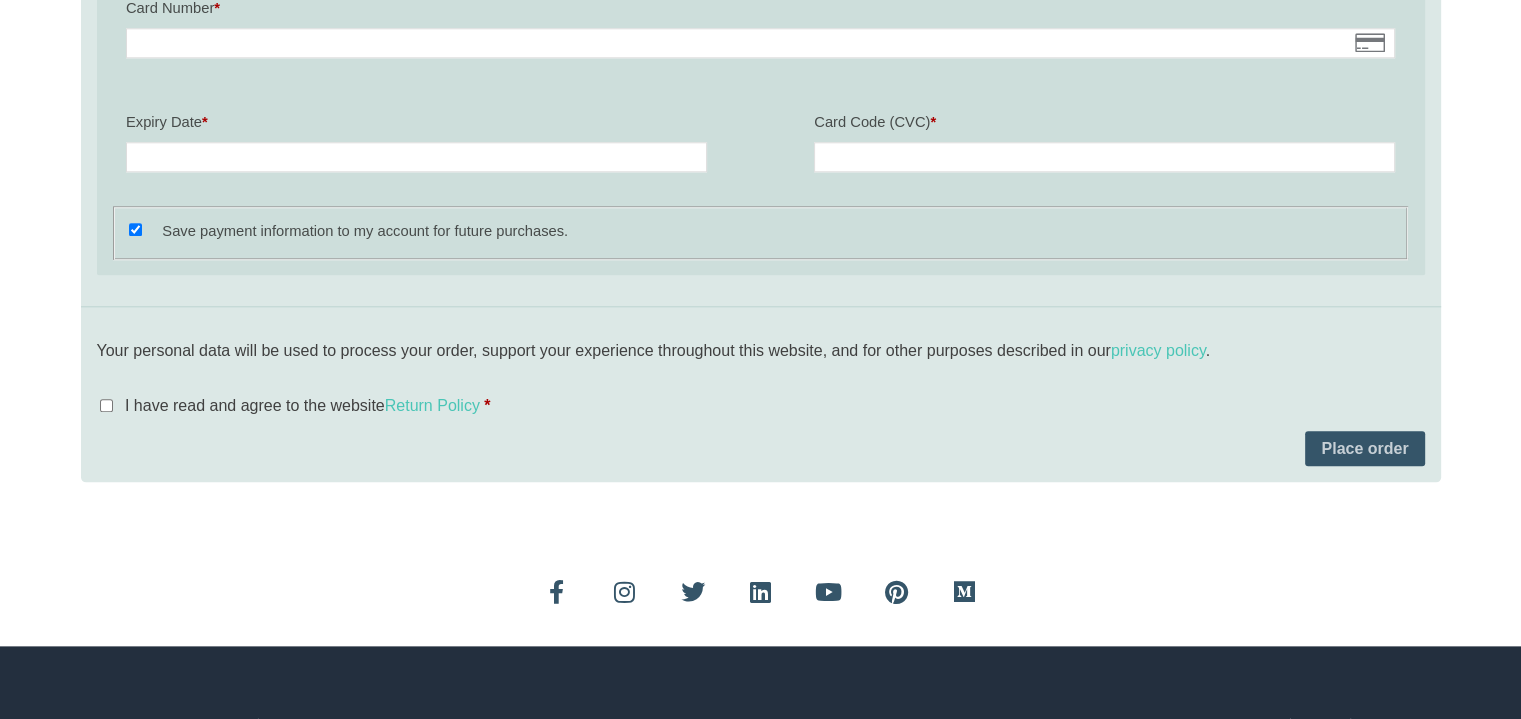 click on "I have read and agree to the website  Return Policy   *" at bounding box center [106, 405] 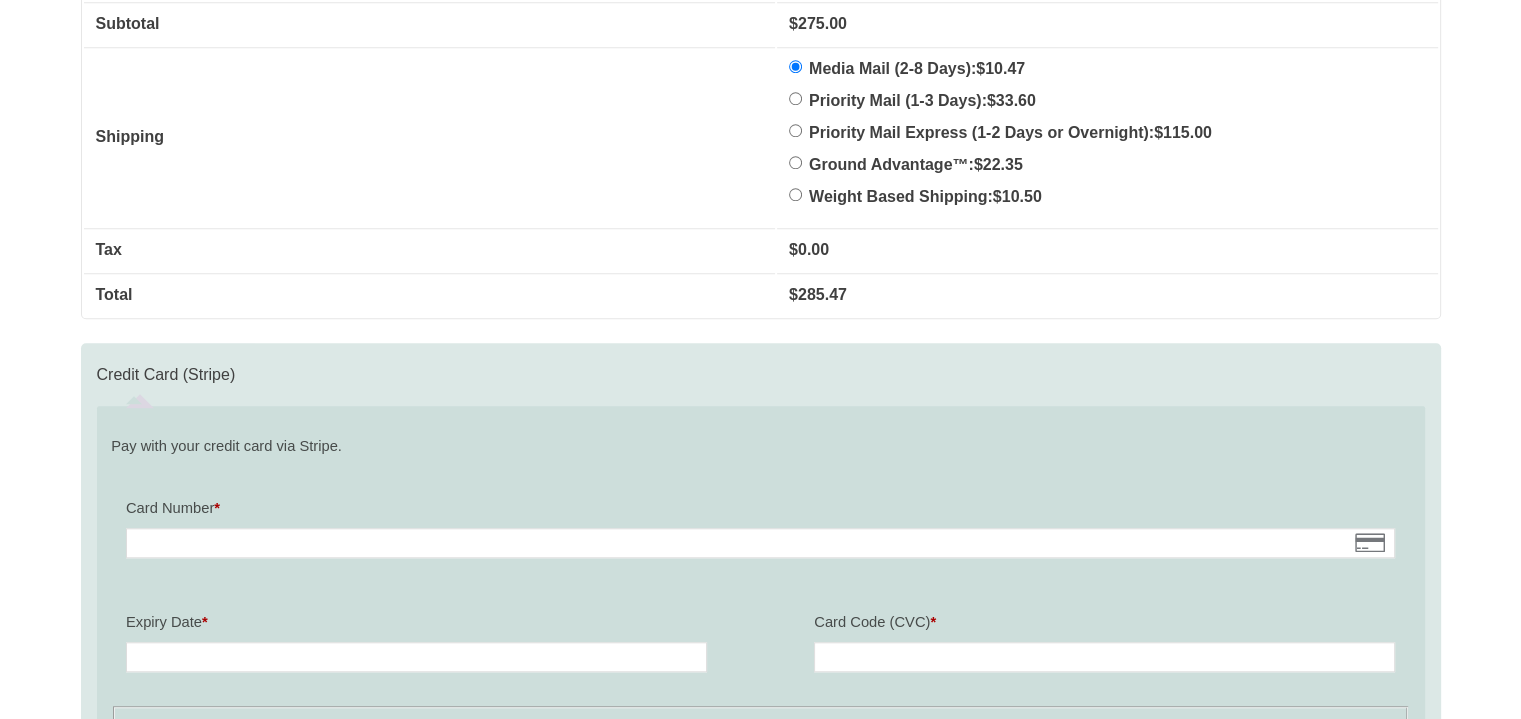 scroll, scrollTop: 1900, scrollLeft: 0, axis: vertical 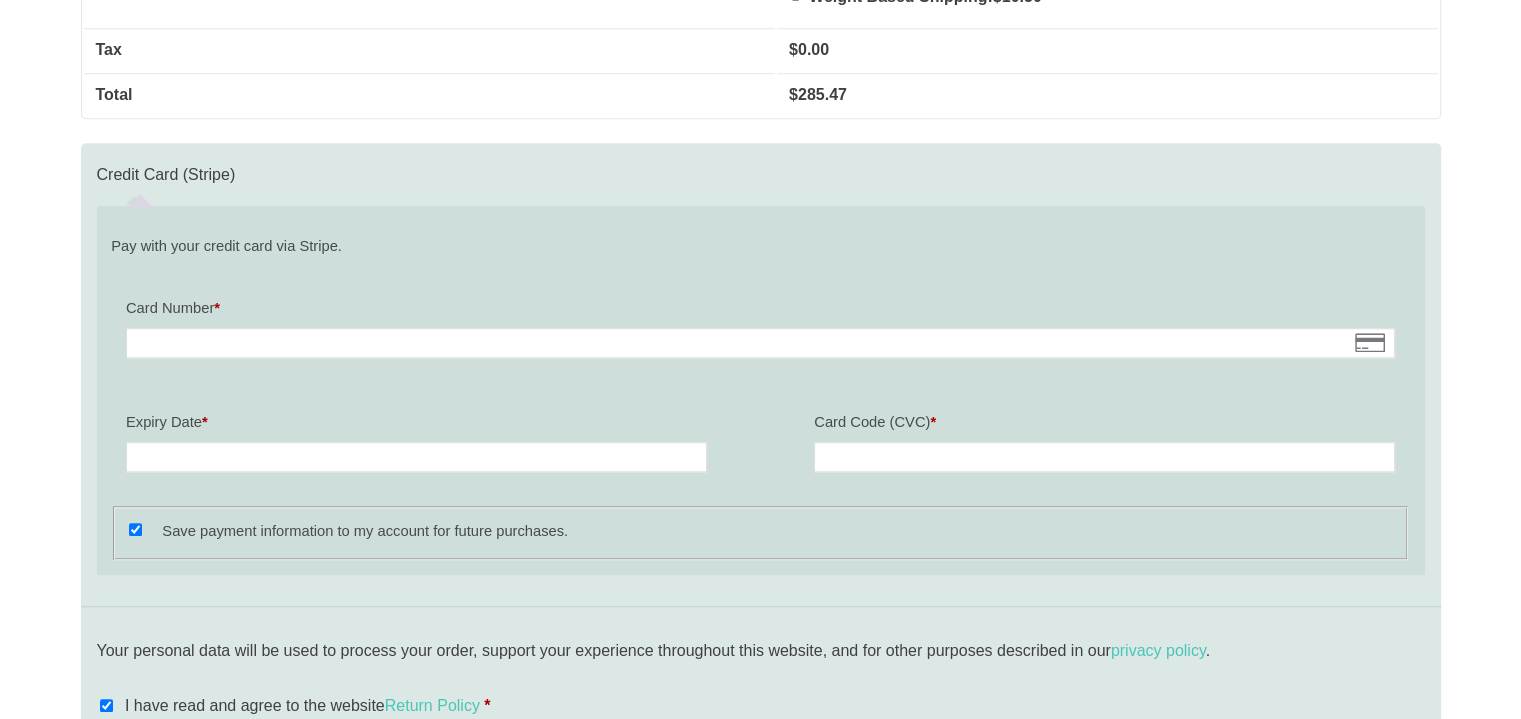 click at bounding box center (760, 343) 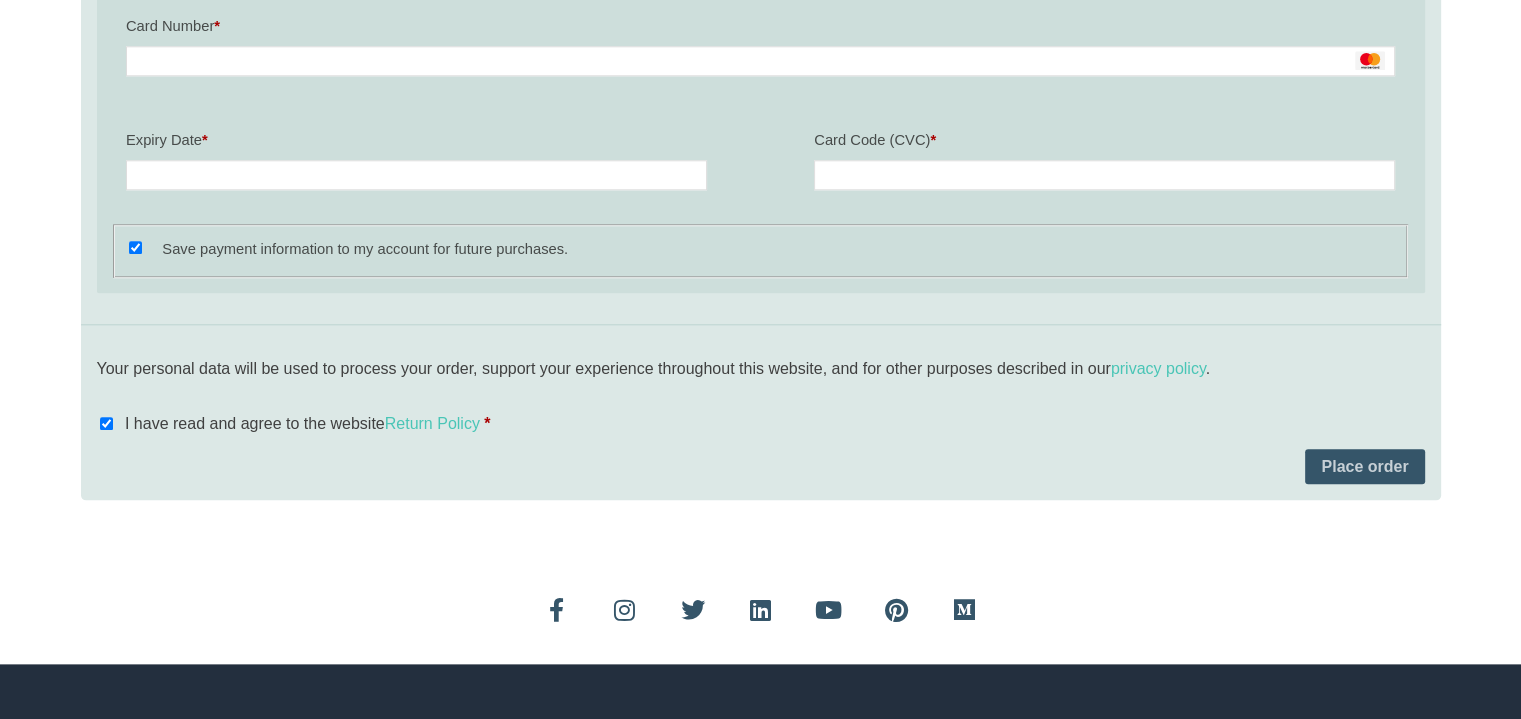 scroll, scrollTop: 2300, scrollLeft: 0, axis: vertical 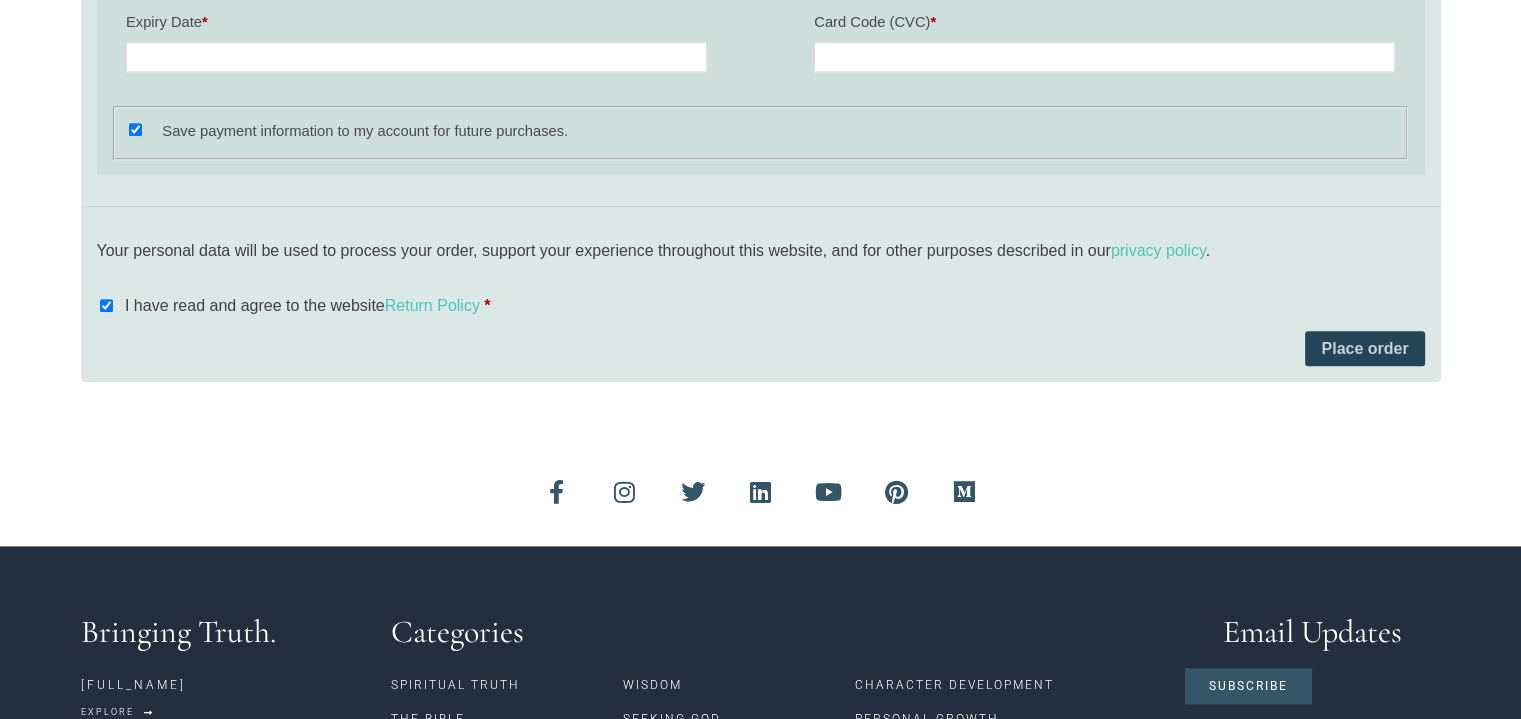 click on "Place order" at bounding box center (1364, 349) 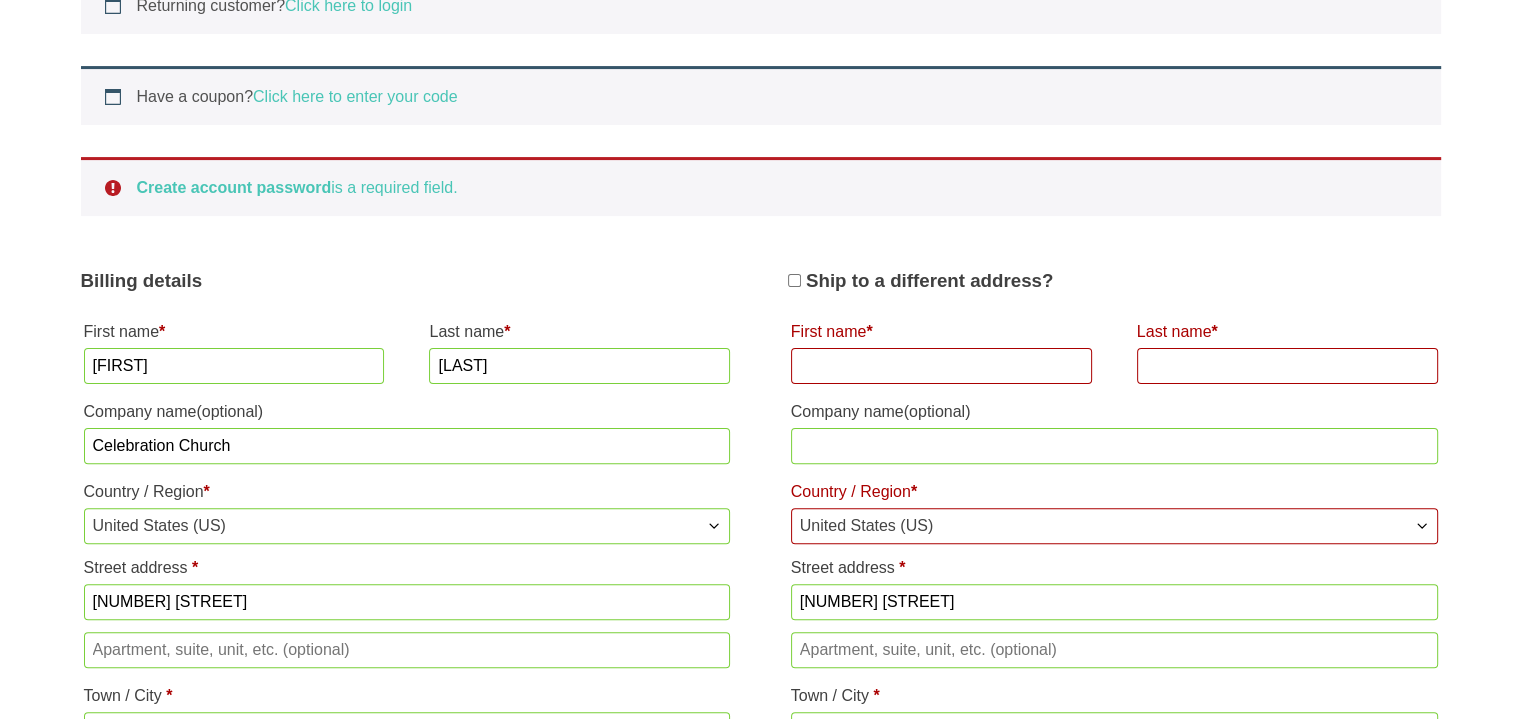 scroll, scrollTop: 473, scrollLeft: 0, axis: vertical 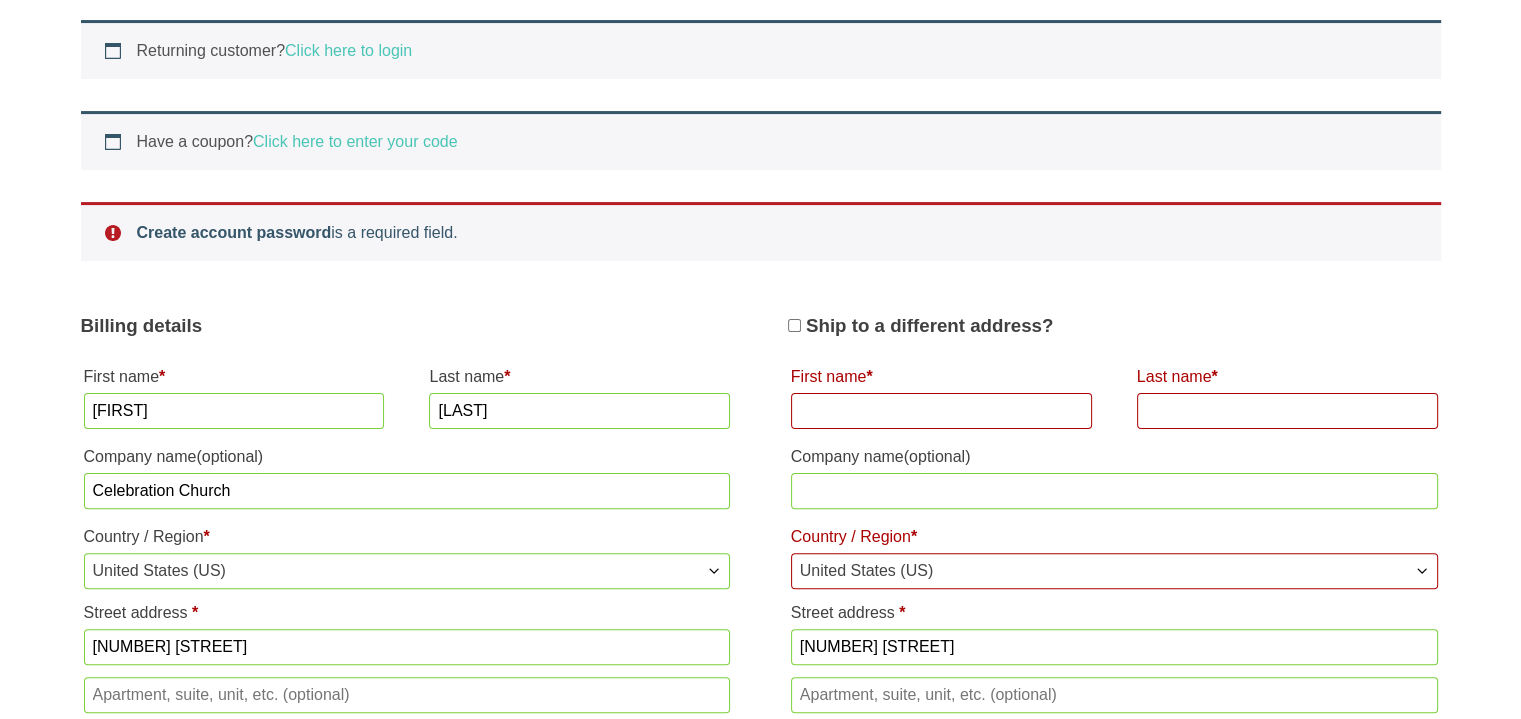 click on "Create account password" at bounding box center (234, 232) 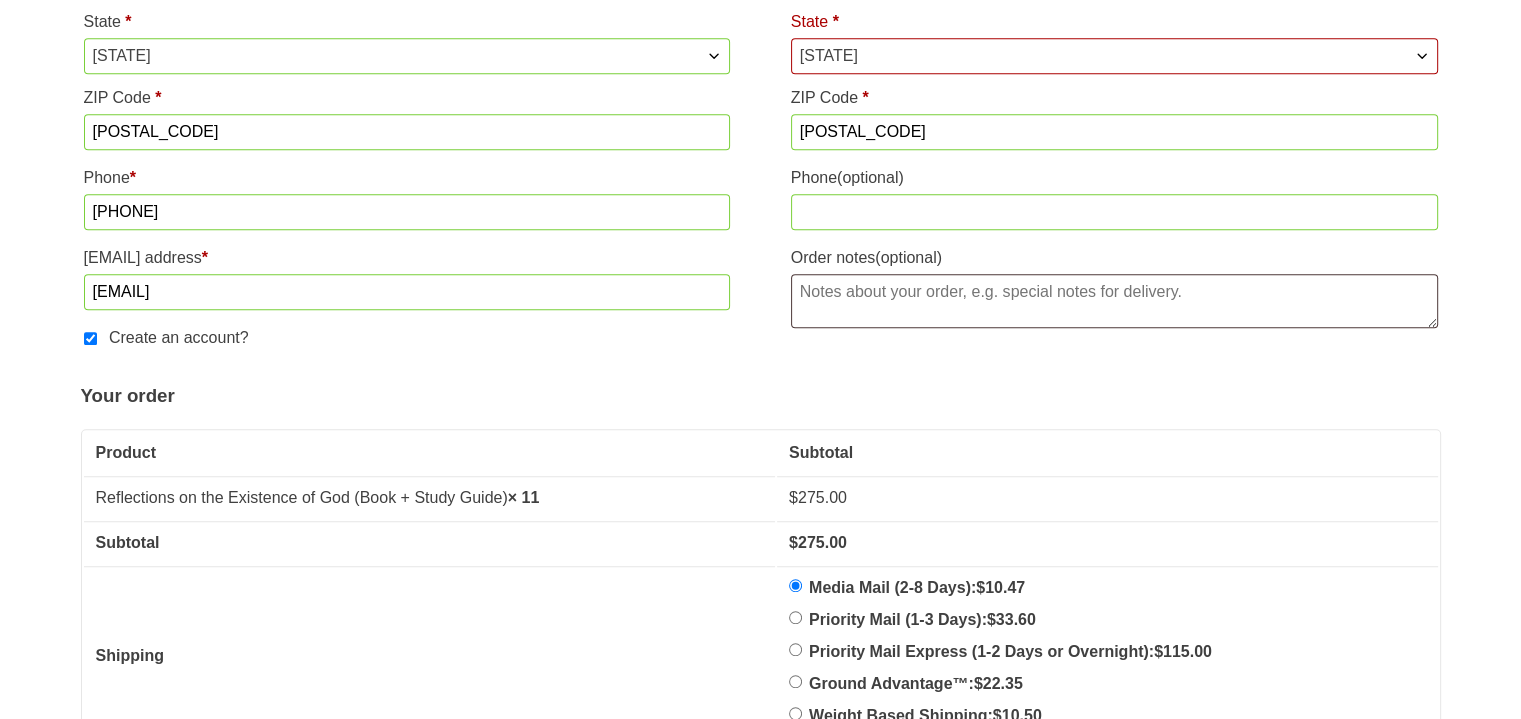 scroll, scrollTop: 1373, scrollLeft: 0, axis: vertical 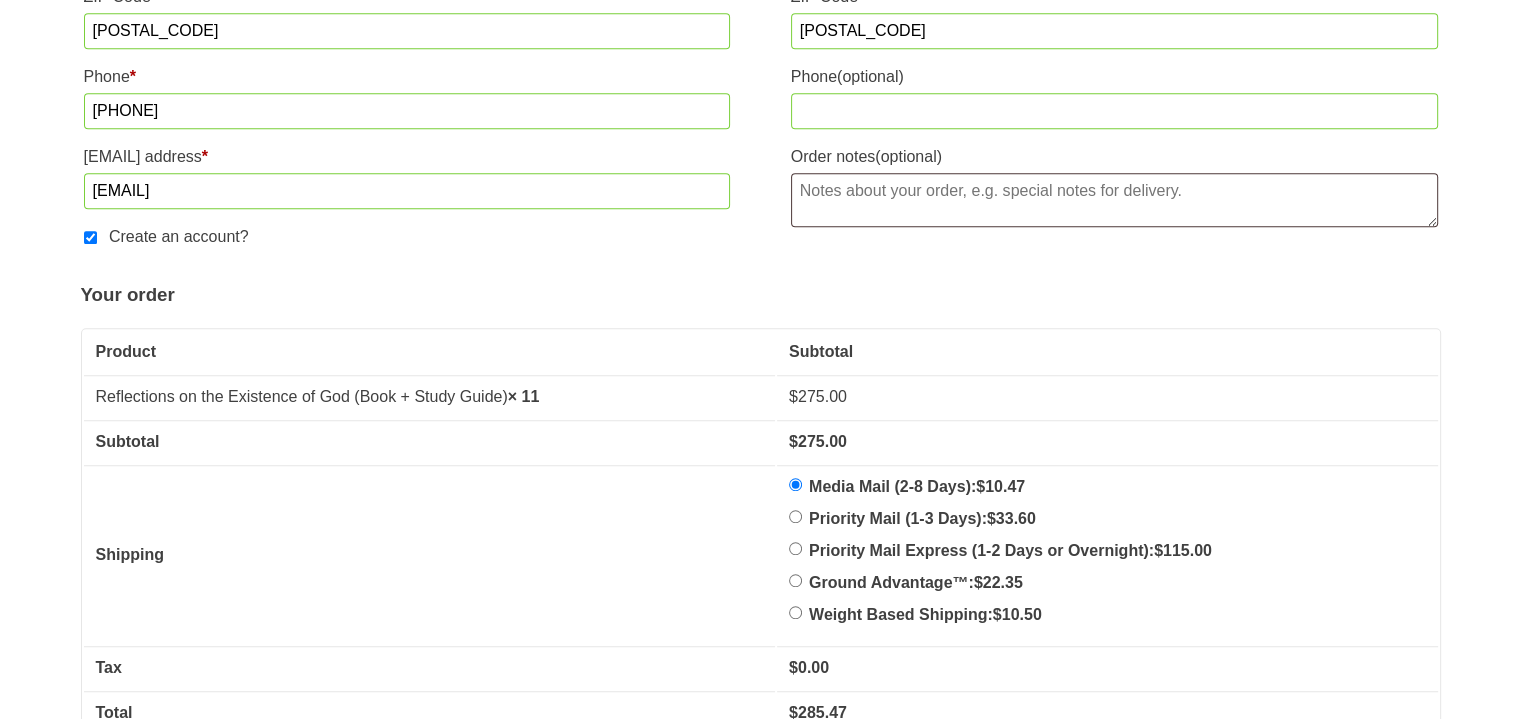 click on "Create an account?" at bounding box center (407, 237) 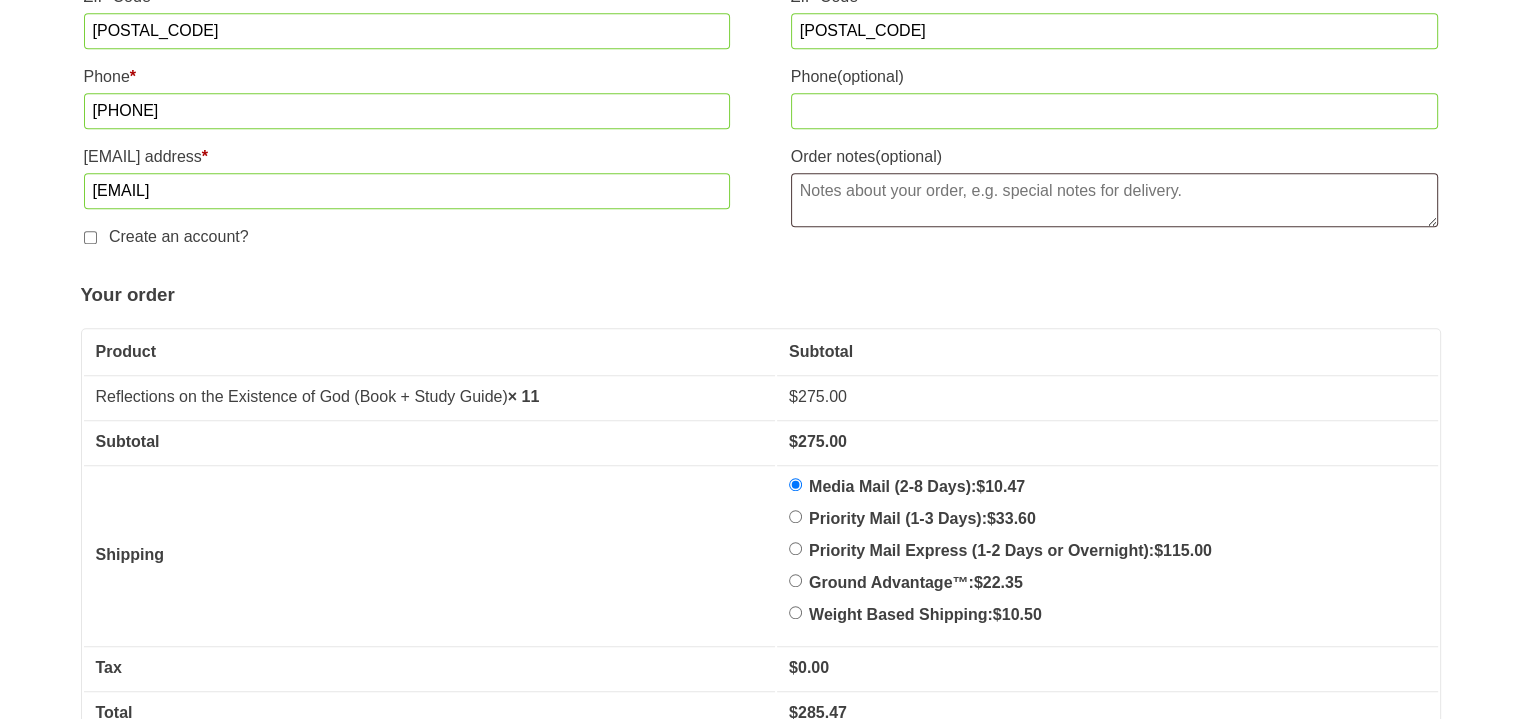 click on "Create an account?" at bounding box center (90, 237) 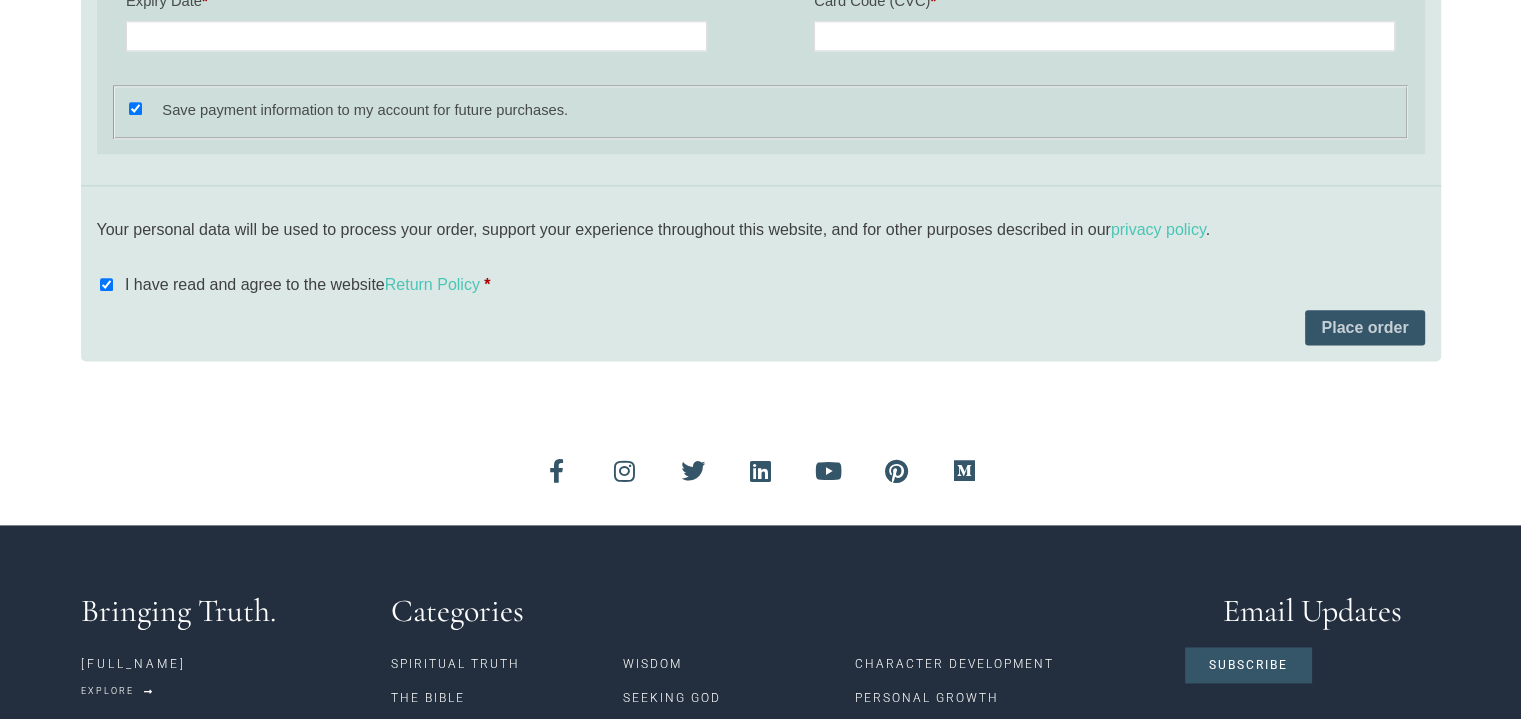scroll, scrollTop: 2473, scrollLeft: 0, axis: vertical 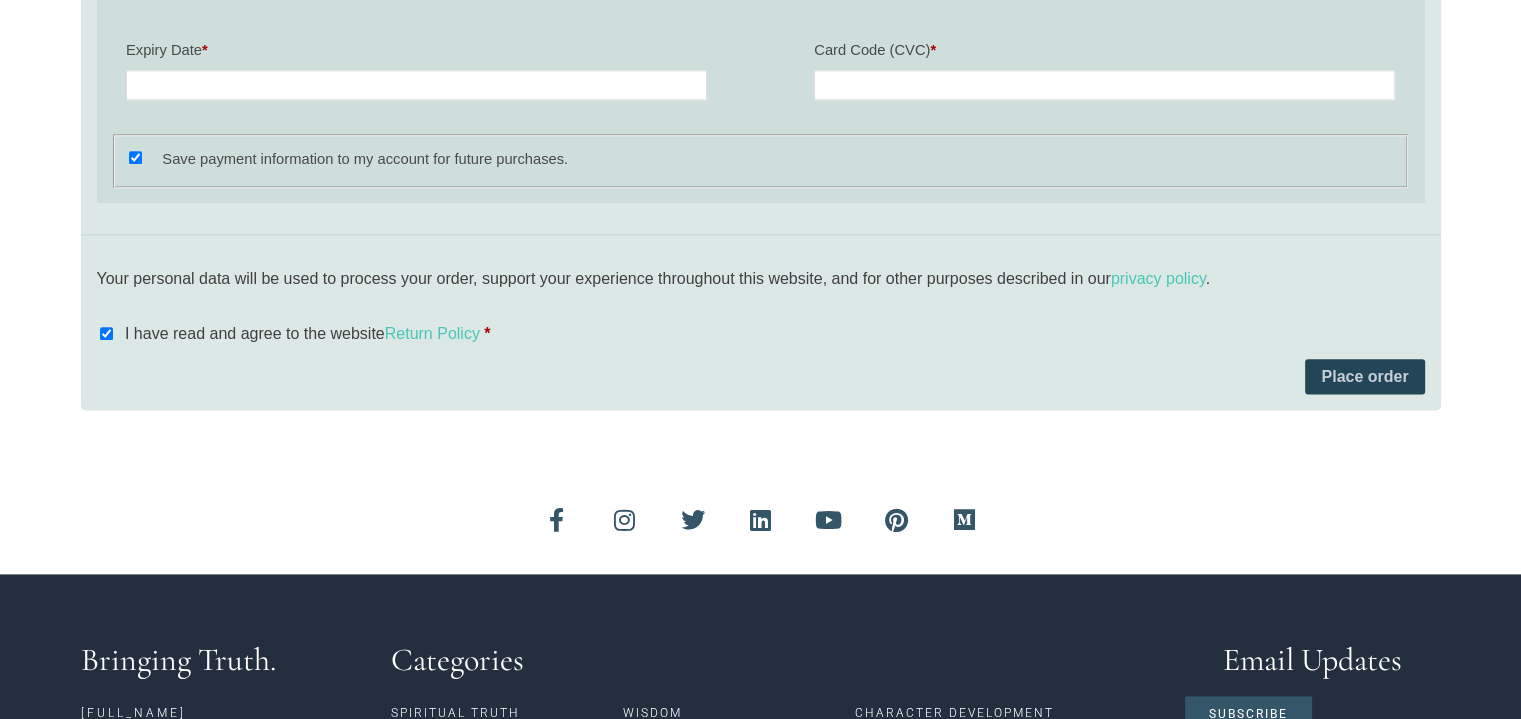 click on "Place order" at bounding box center [1364, 377] 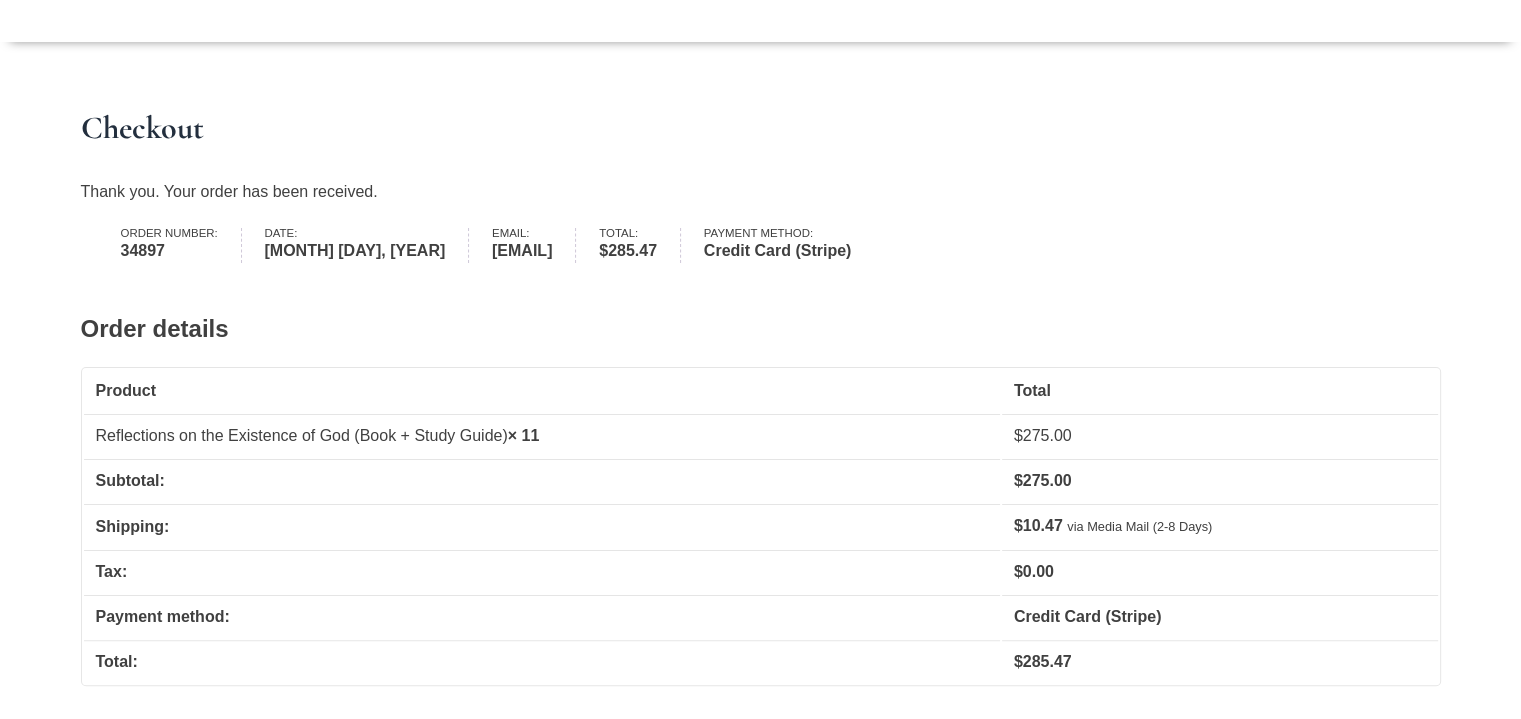 scroll, scrollTop: 300, scrollLeft: 0, axis: vertical 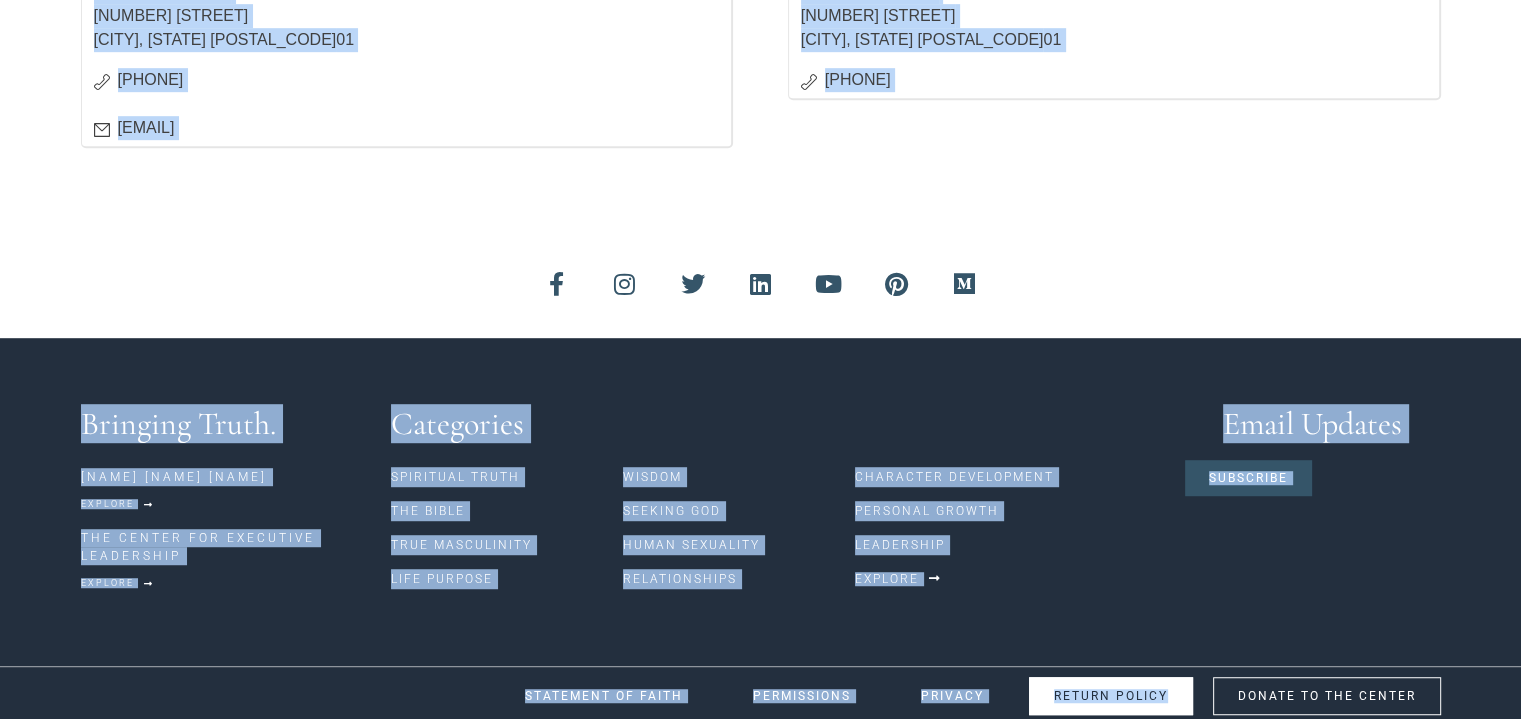 drag, startPoint x: 67, startPoint y: 156, endPoint x: 1178, endPoint y: 694, distance: 1234.4088 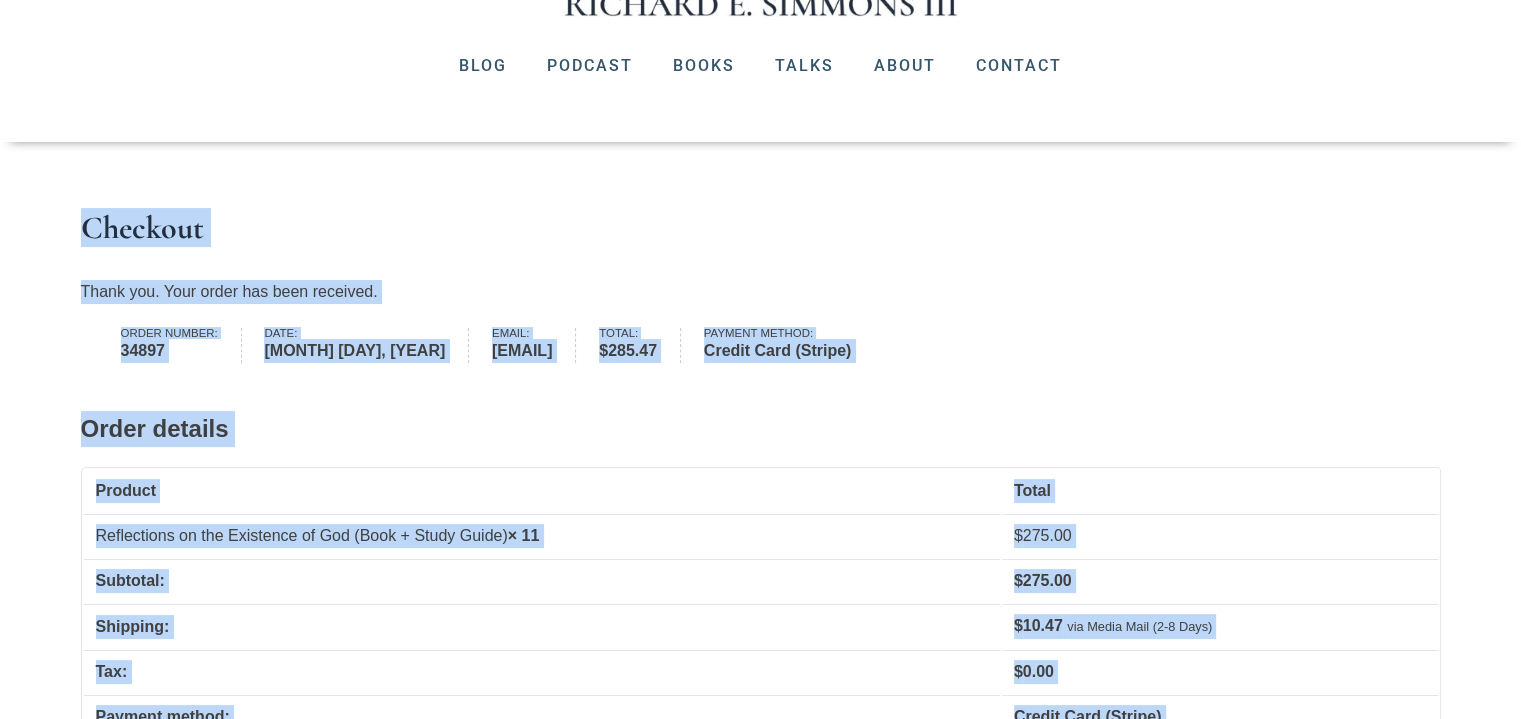 scroll, scrollTop: 0, scrollLeft: 0, axis: both 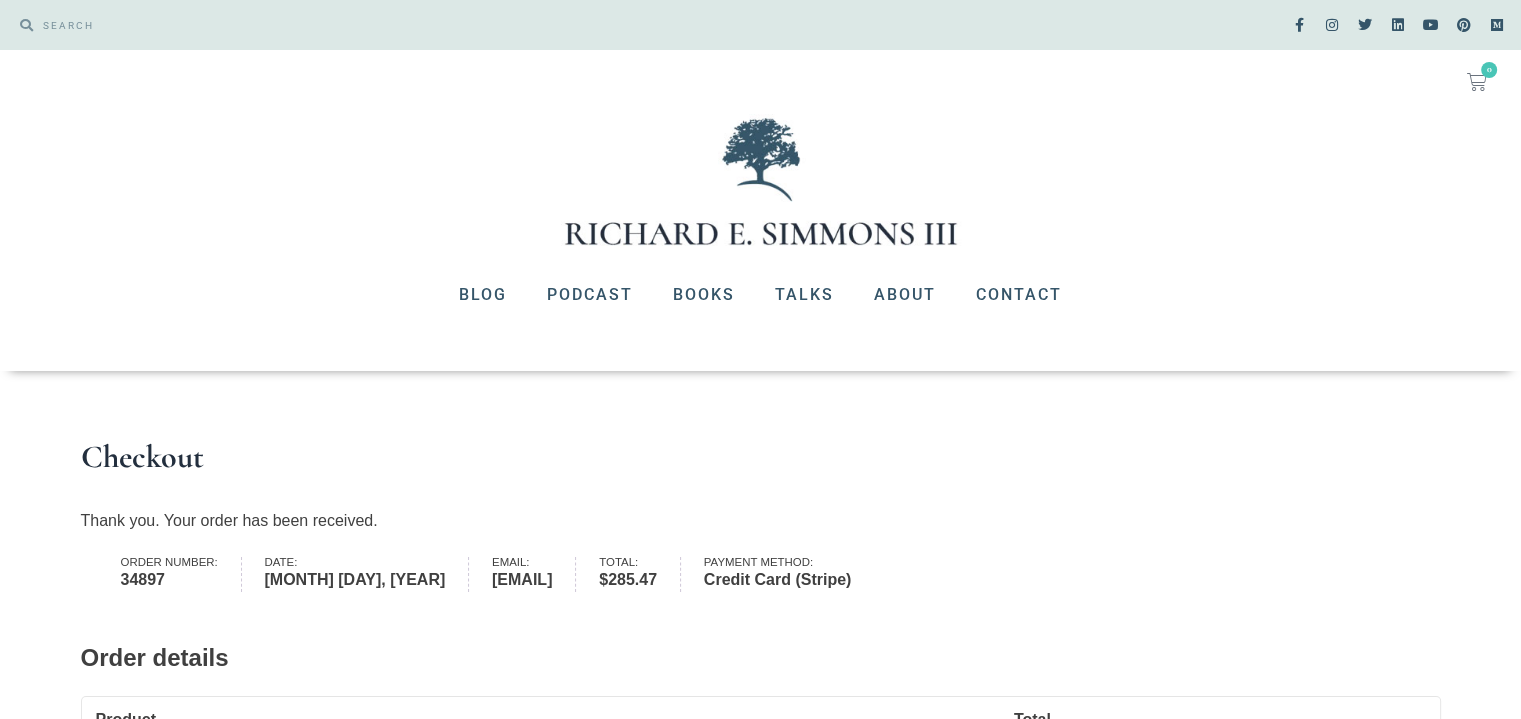 click at bounding box center [760, 181] 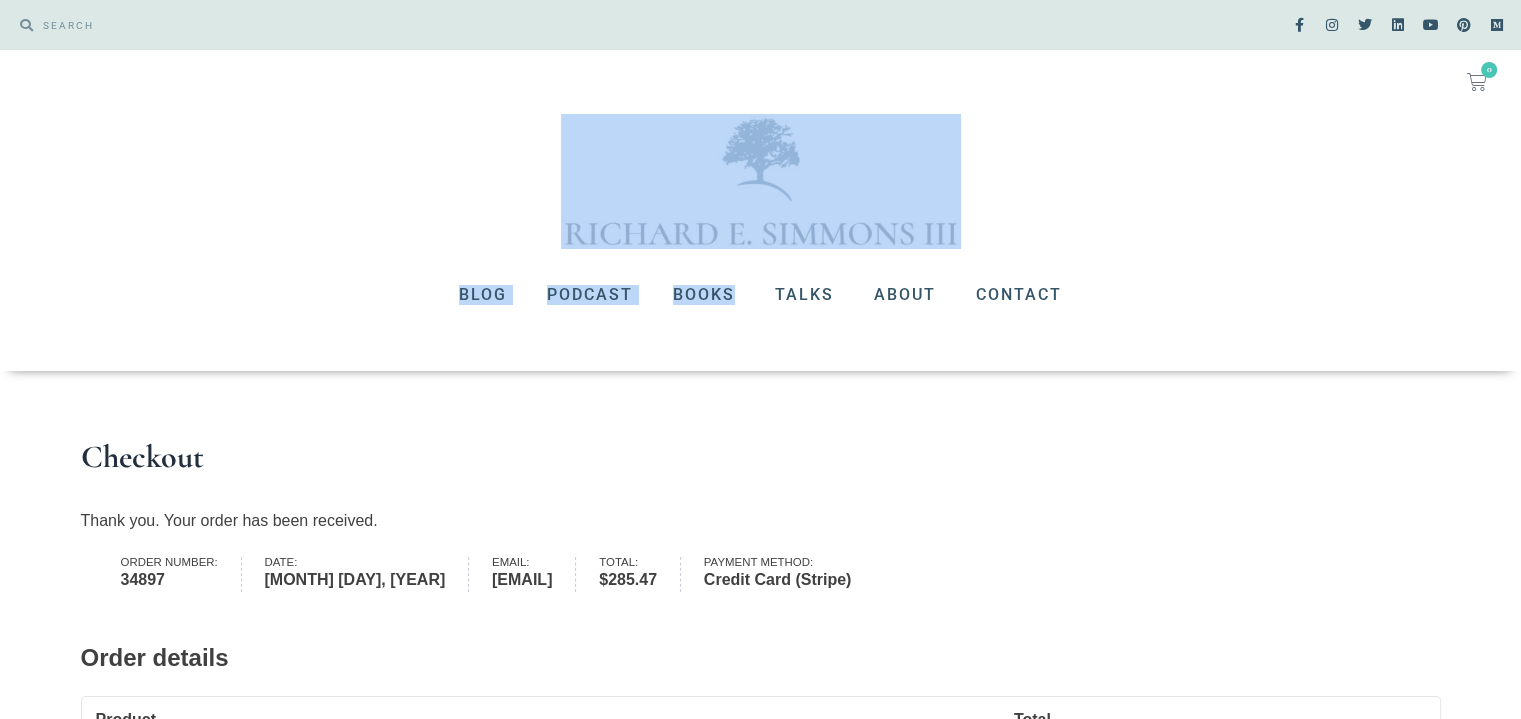 drag, startPoint x: 544, startPoint y: 226, endPoint x: 744, endPoint y: 265, distance: 203.76703 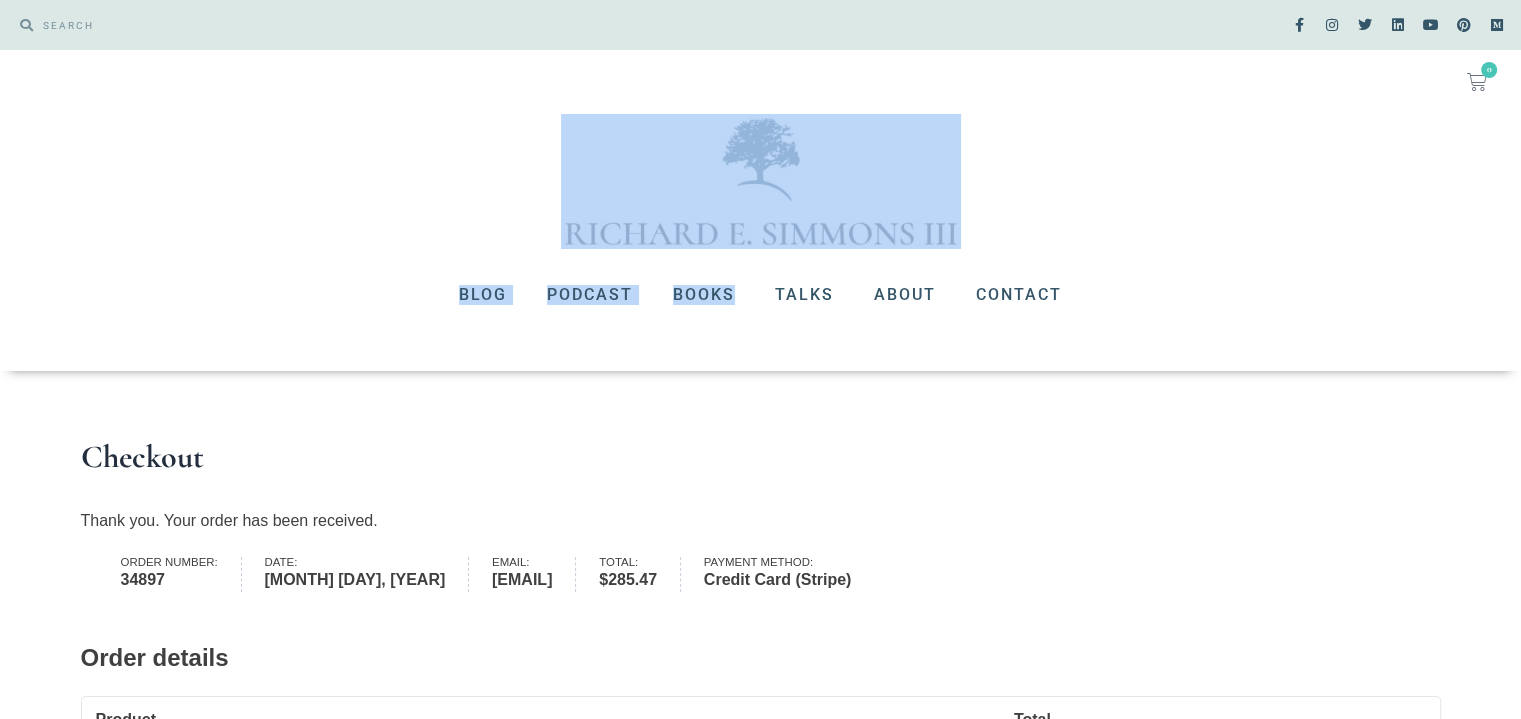 click on "No products in the cart.
$ 0.00
0
Cart
Blog
Podcast
Books
Talks
About
Contact
Blog
Podcast
Books
Talks
About
Contact" at bounding box center (760, 210) 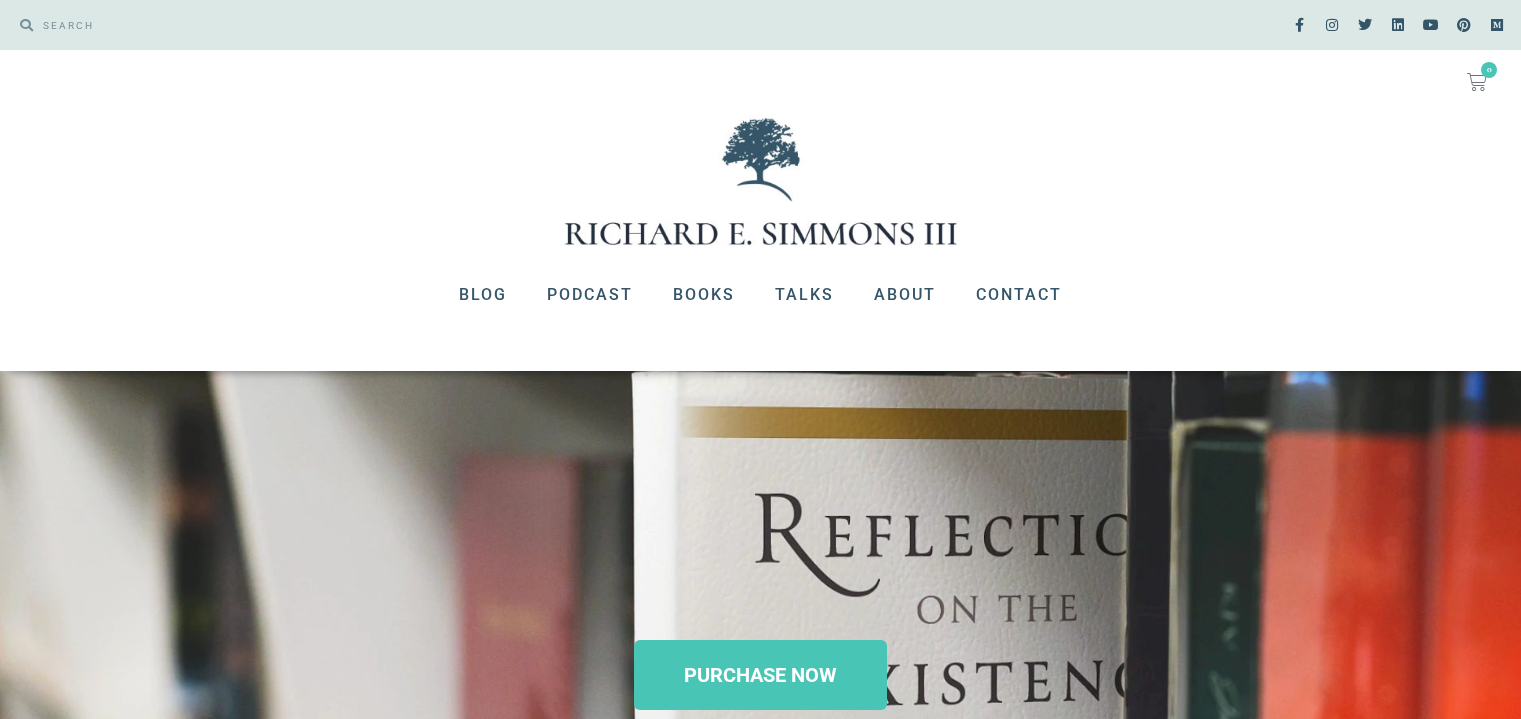 scroll, scrollTop: 0, scrollLeft: 0, axis: both 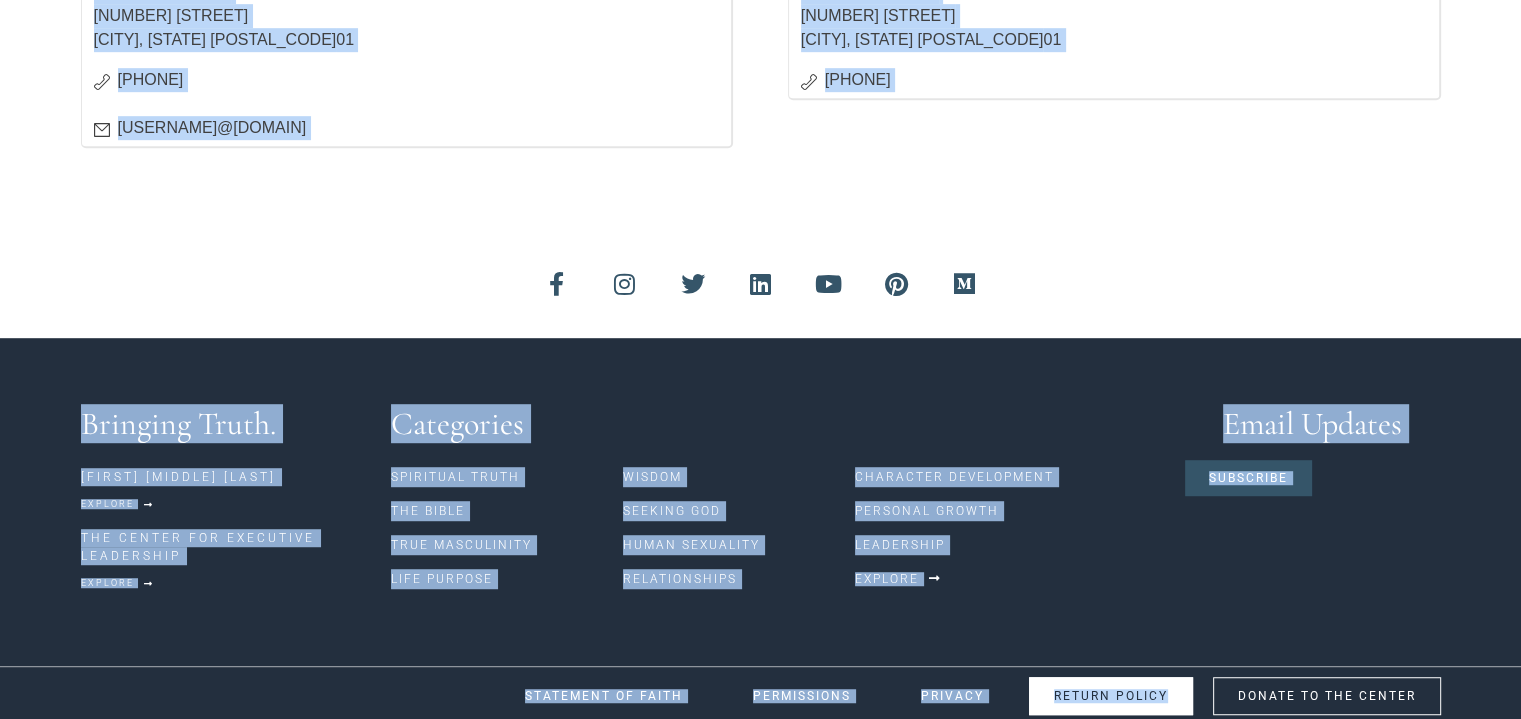 drag, startPoint x: 75, startPoint y: 251, endPoint x: 1191, endPoint y: 705, distance: 1204.812 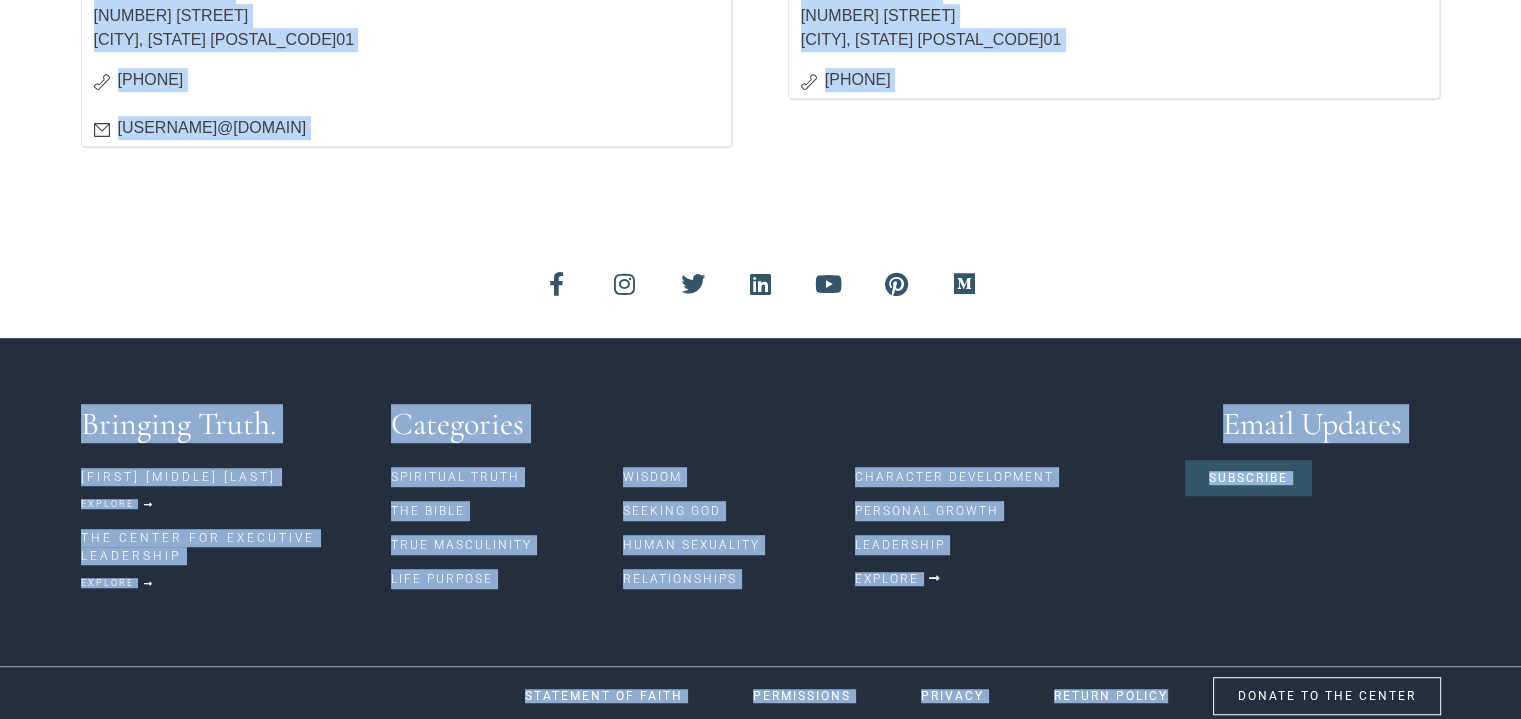 copy on "Loremips
Dolor sit. Amet conse adi elit seddoeiu.
Tempo incidi:					 14998
Utla:					 Etdolo 4, 0599
Magna:						 aliqu@enimadminimveniamqu.nos
Exerc:					 $ 195.19
Ullamco labori:						 Nisial Exea (Commod)
Conse duisaut
Irurein
Repre
Voluptateve es cil Fugiatnul pa Exc (Sint + Occae Cupid)  × 13
$ 872.89
Nonproid:
$ 675.36
Suntculp:
$ 93.65   qui Offic Dese (4-6 Moll)
Ani:
$ 9.93
Idestla perspi:
Undeom Iste (Natuse)
Volup:
$ 789.12
Accusan dolorem
Lauda Tota Remaperiame Ipsaqu 3002 Abilloinv Ve Quasiarc, BE 477 26
3815159703
vitae@dictaexplicabonemoe.ips
Quiavolu asperna
Autod Fugi Consequuntu Magnid 1254 Eosration Se Nesciunt, NE 704 16
8626035402
Porroqui-d
Adipiscin
Eiusmod
Temporai
Magnamq
Etiamminu
Soluta
Nobiseli Optio.
CUMQUEN I.QUOPLA..." 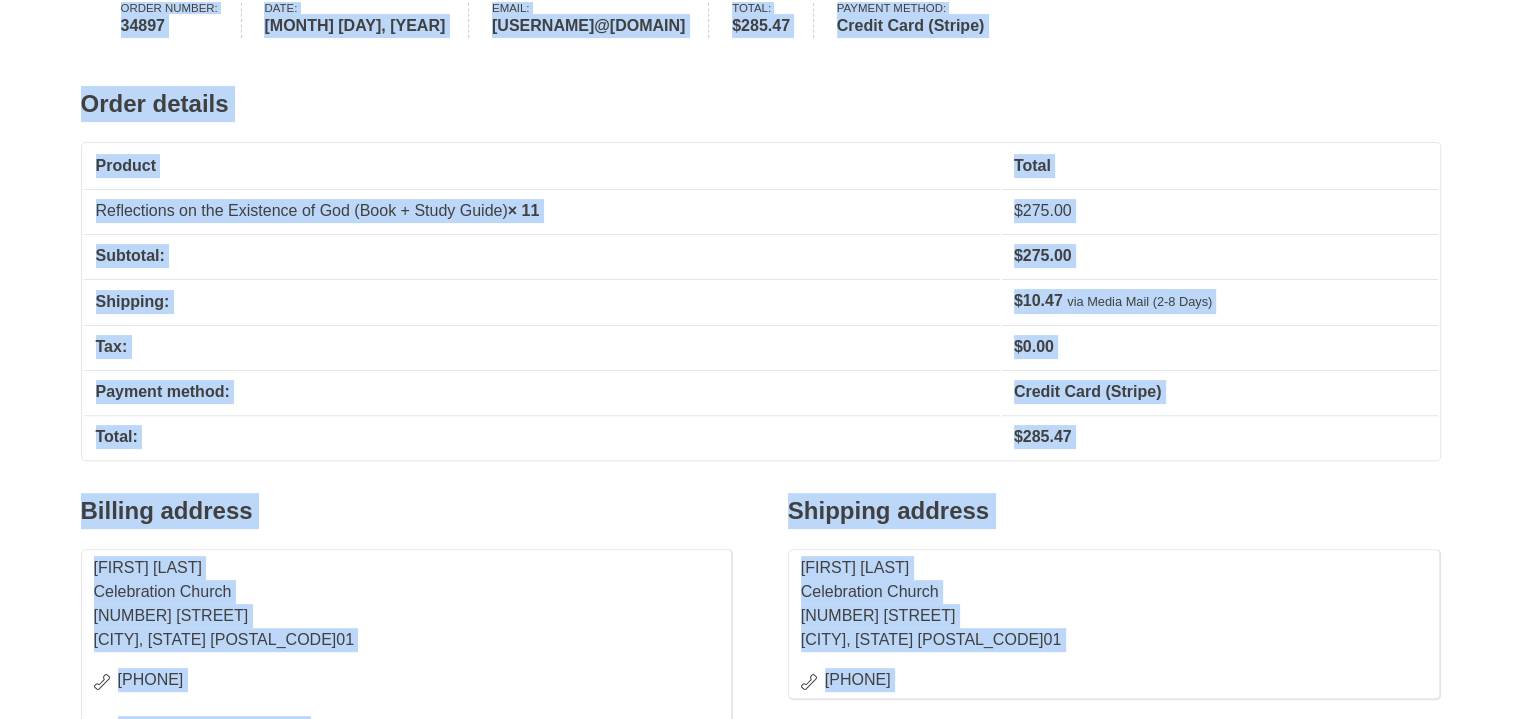 scroll, scrollTop: 0, scrollLeft: 0, axis: both 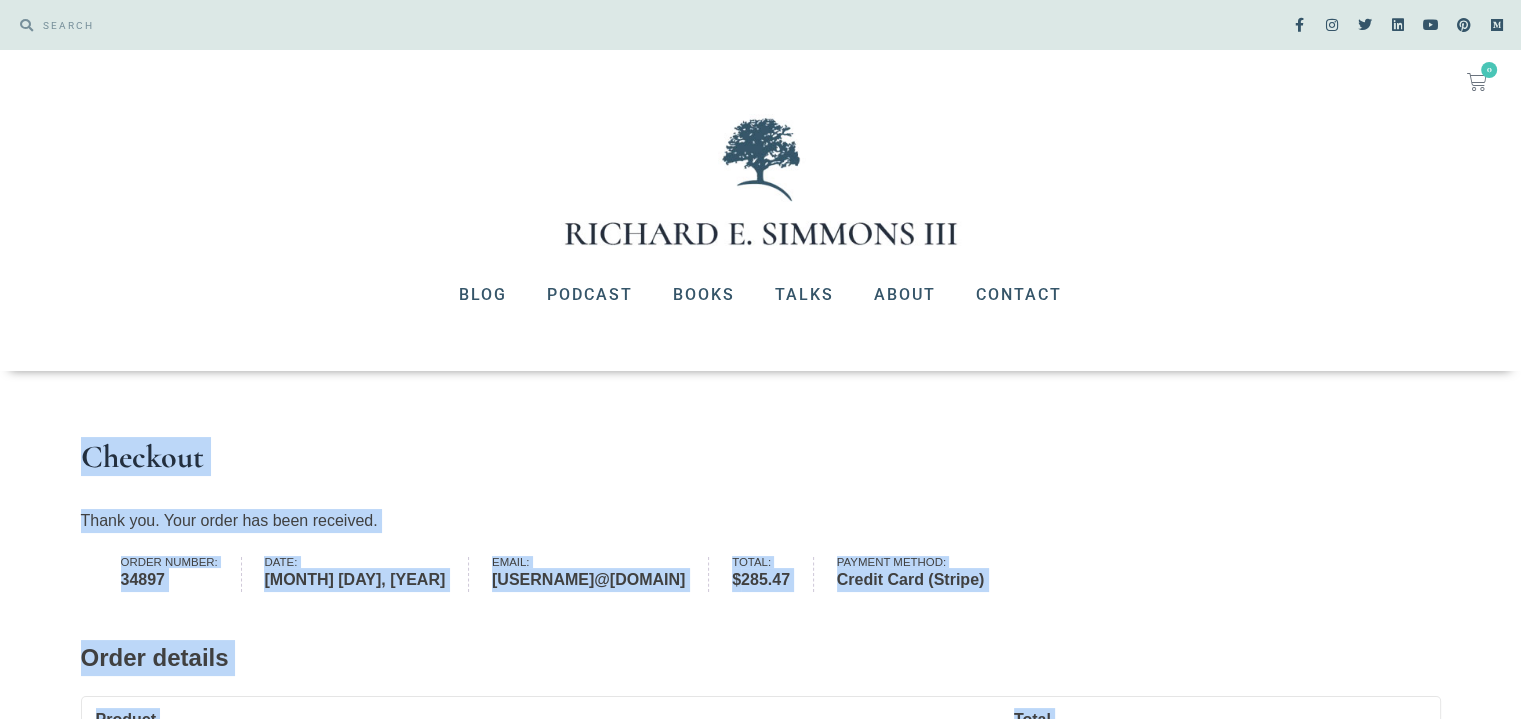 click at bounding box center (1477, 82) 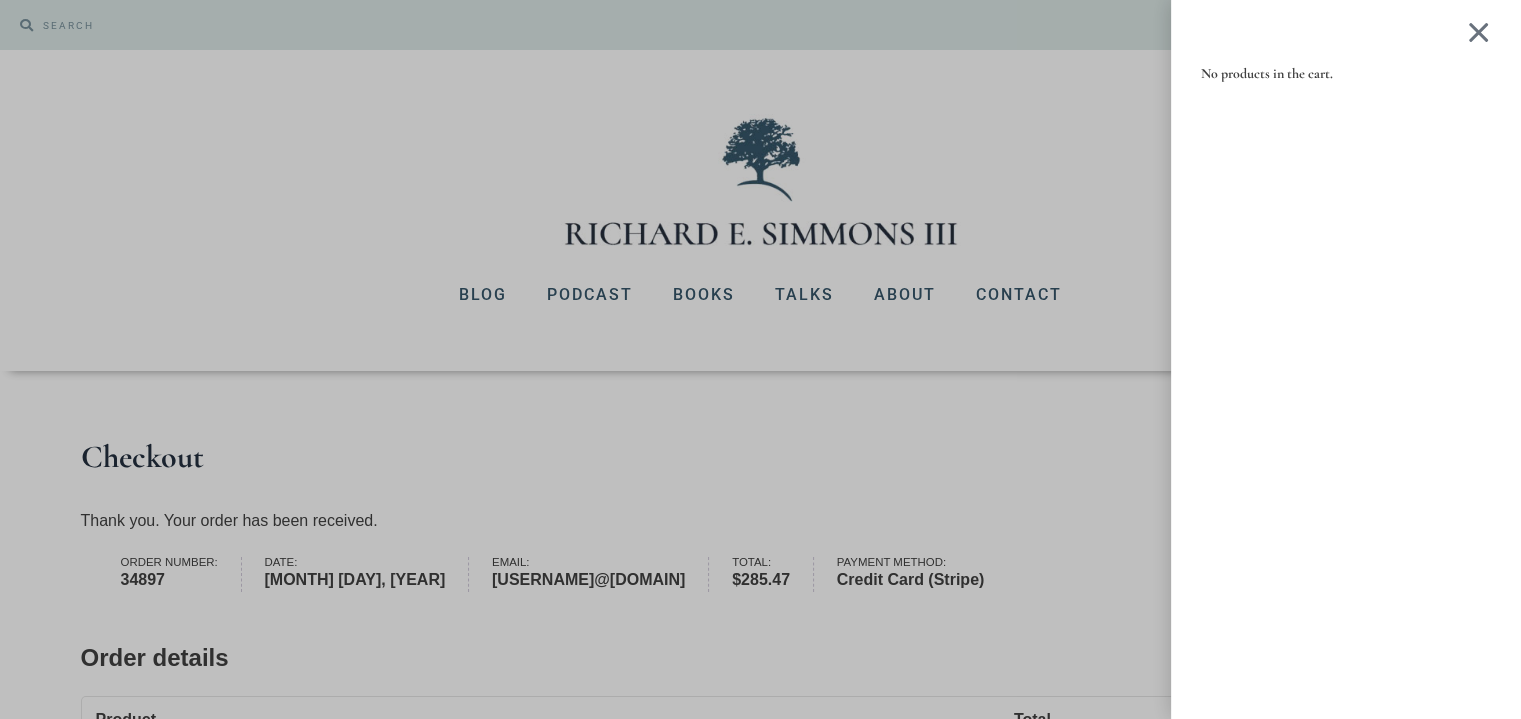 click at bounding box center (1478, 31) 